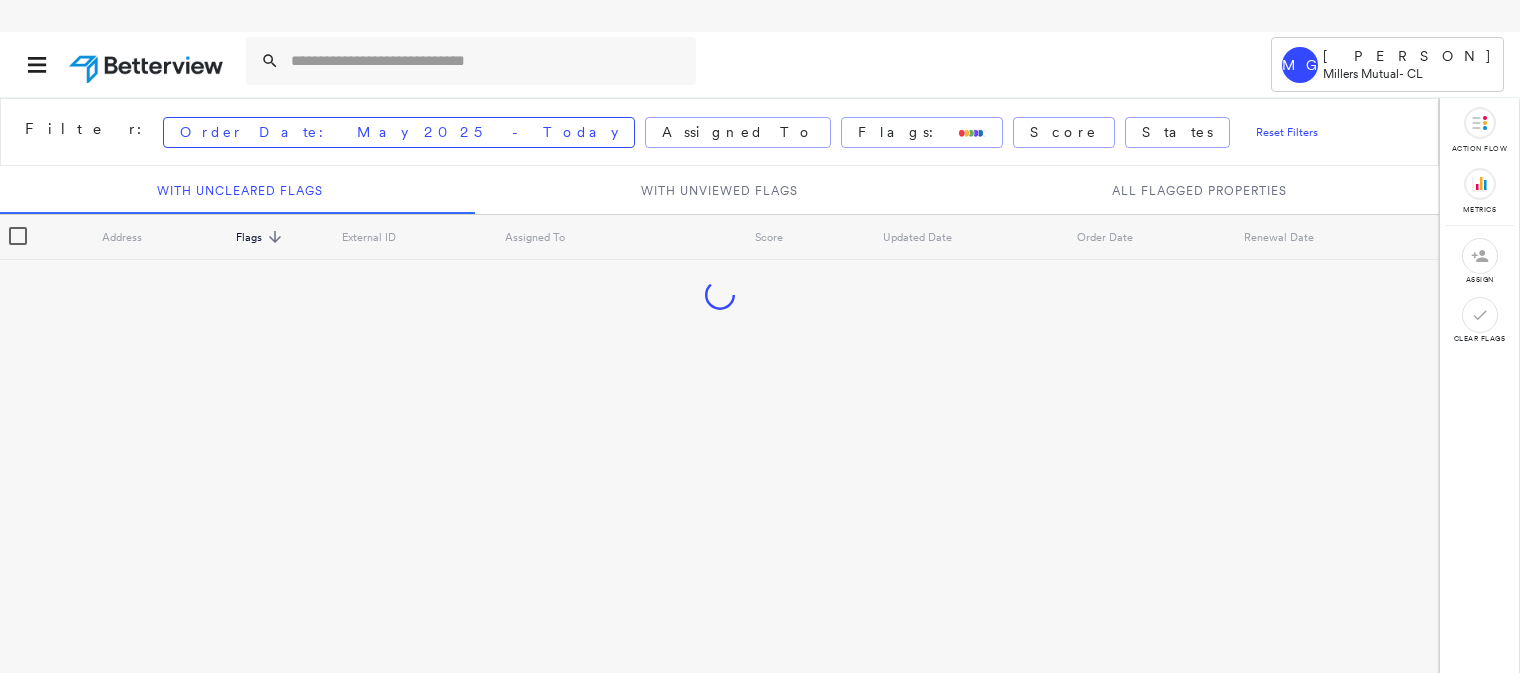 scroll, scrollTop: 0, scrollLeft: 0, axis: both 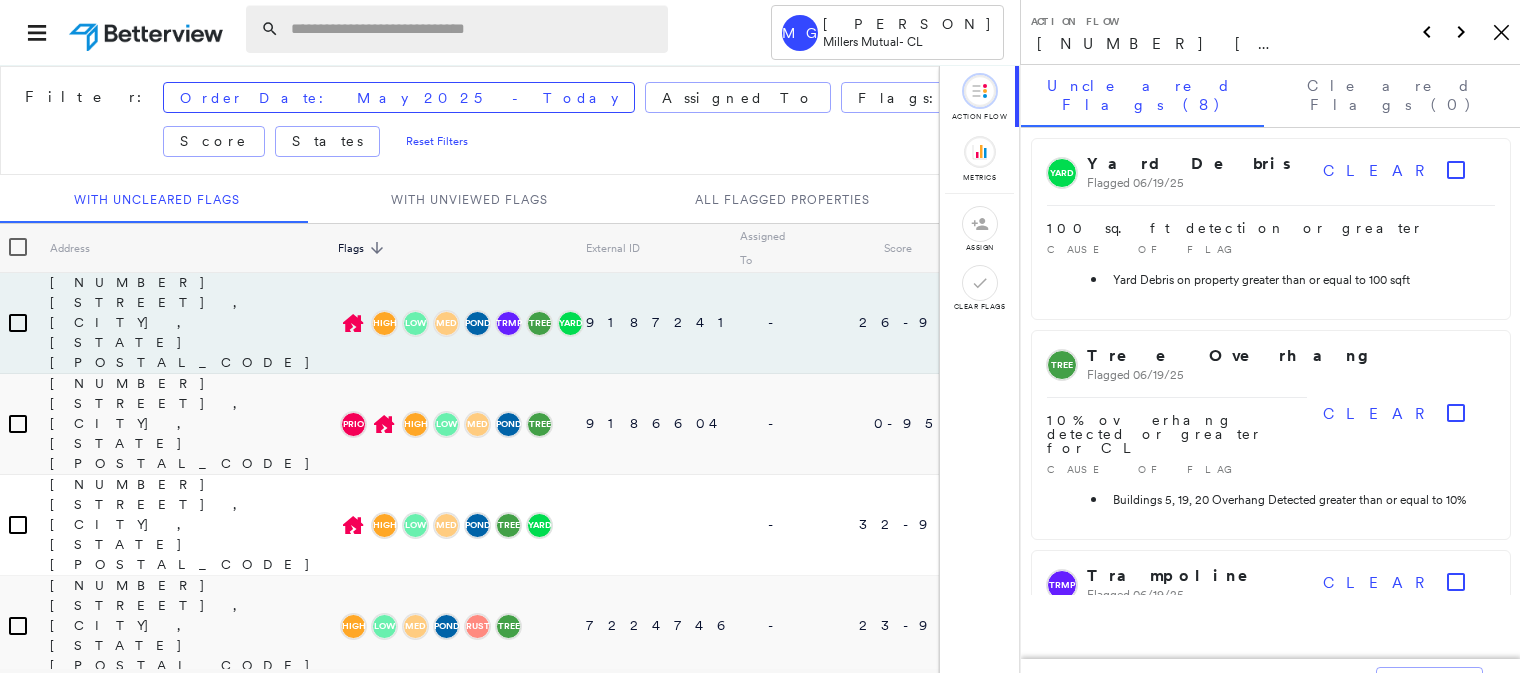 click at bounding box center (473, 29) 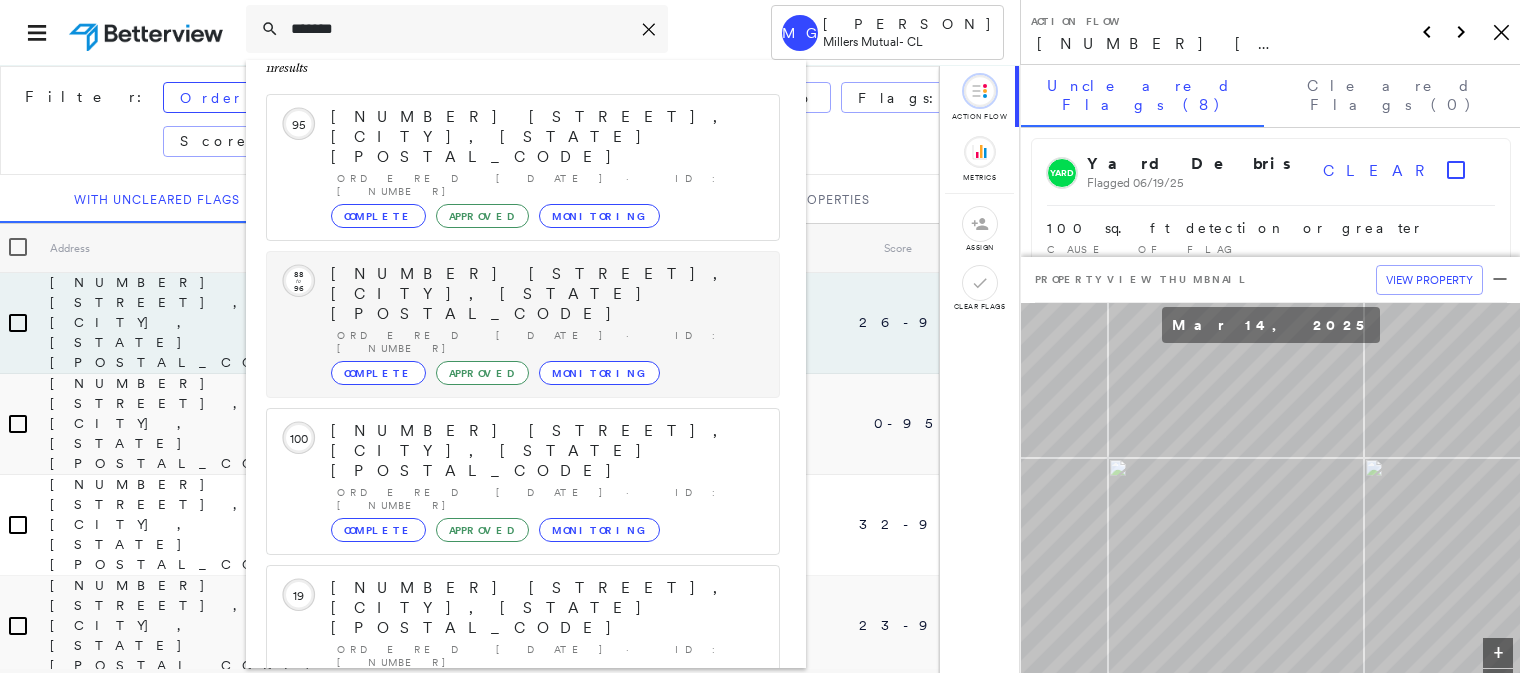 scroll, scrollTop: 100, scrollLeft: 0, axis: vertical 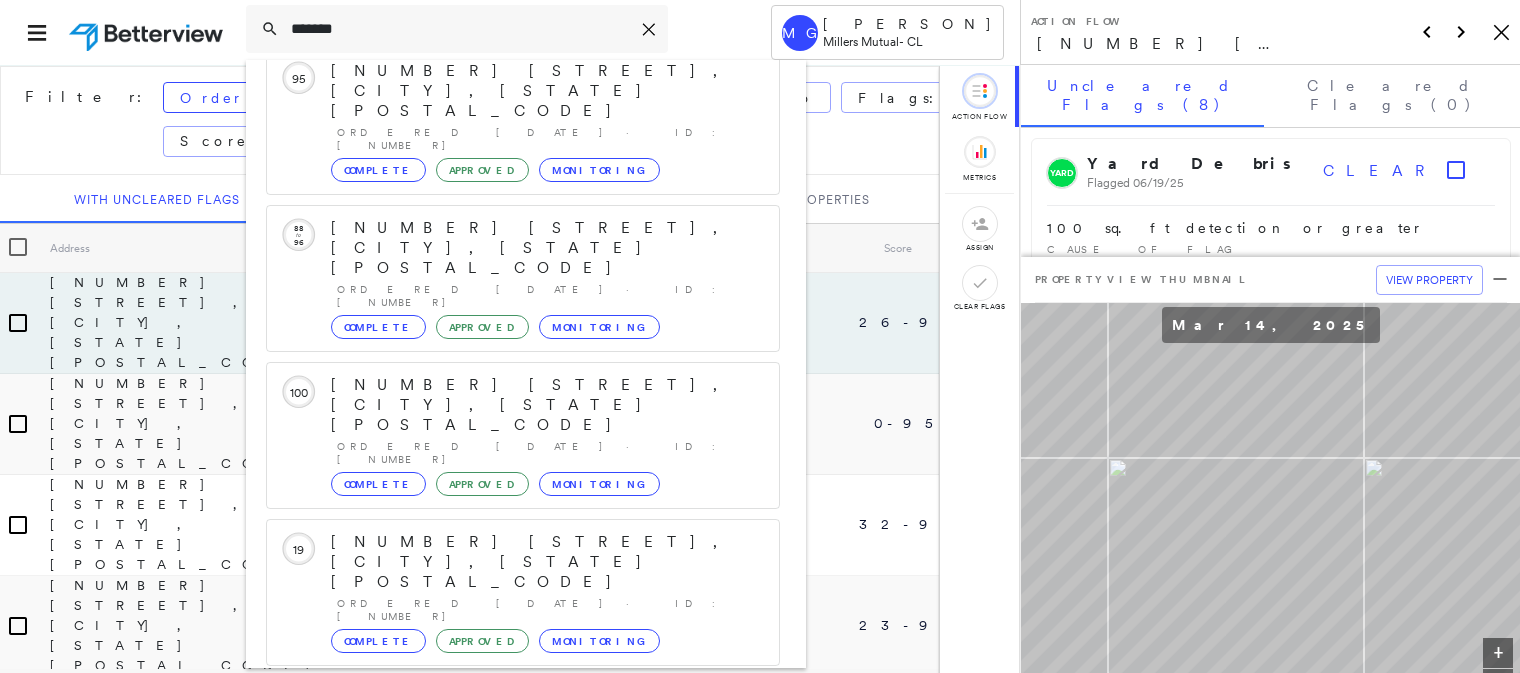 type on "*******" 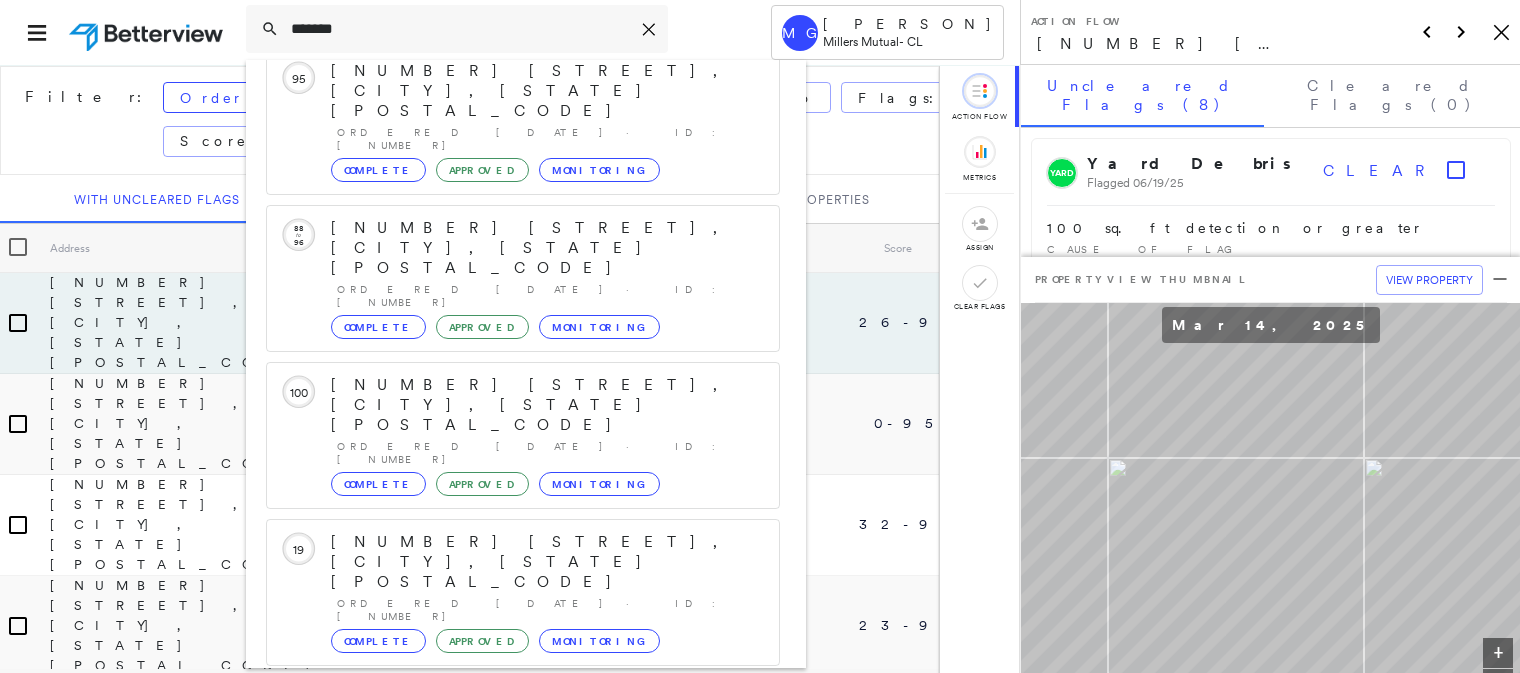 click on "Show  5  more existing properties" at bounding box center (524, 866) 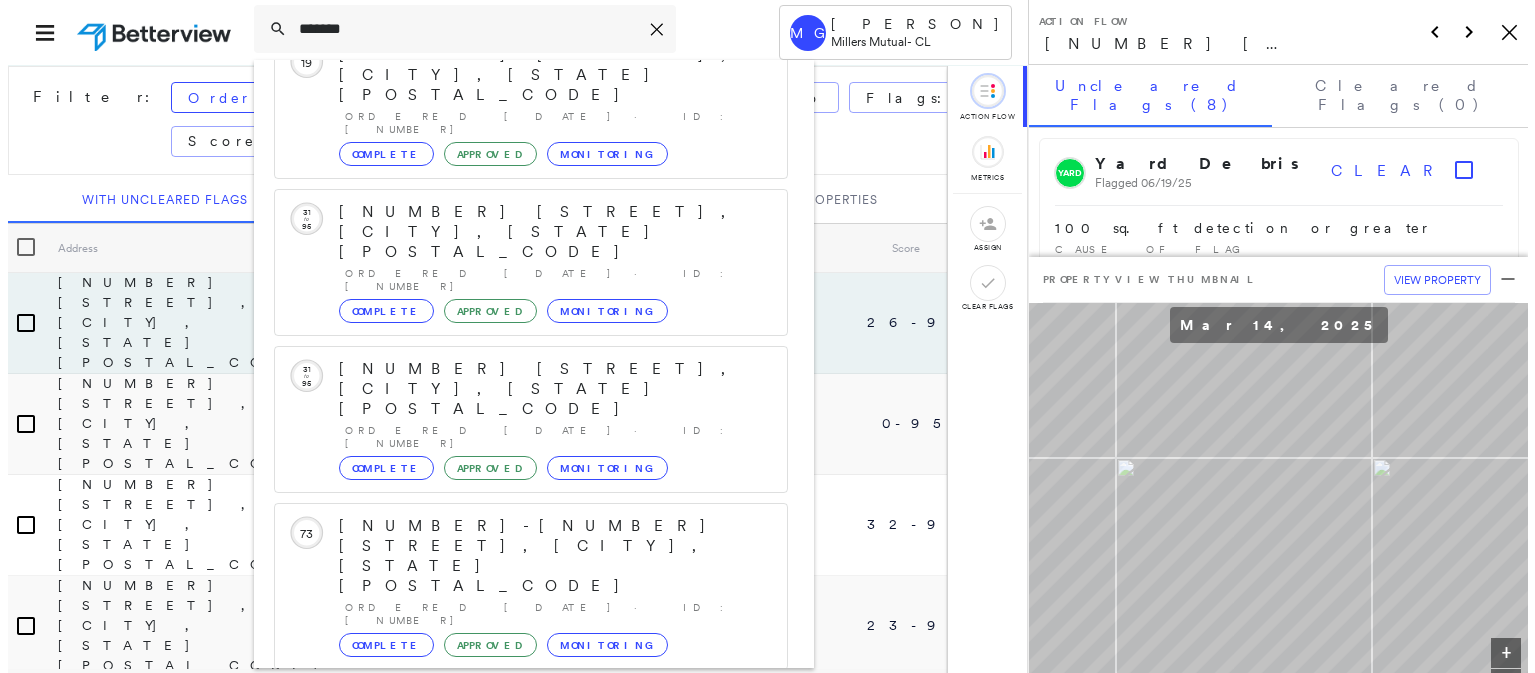 scroll, scrollTop: 591, scrollLeft: 0, axis: vertical 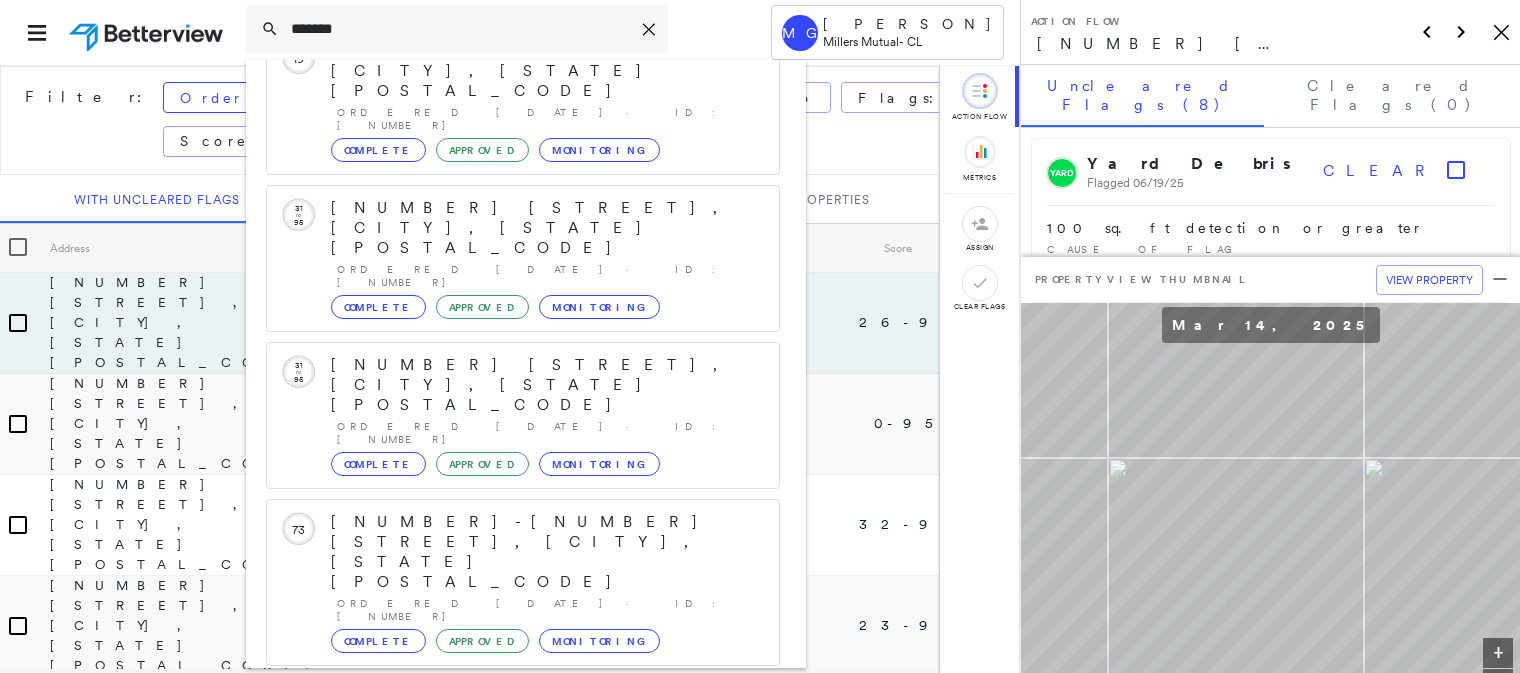 click on "Complete" at bounding box center [378, 1152] 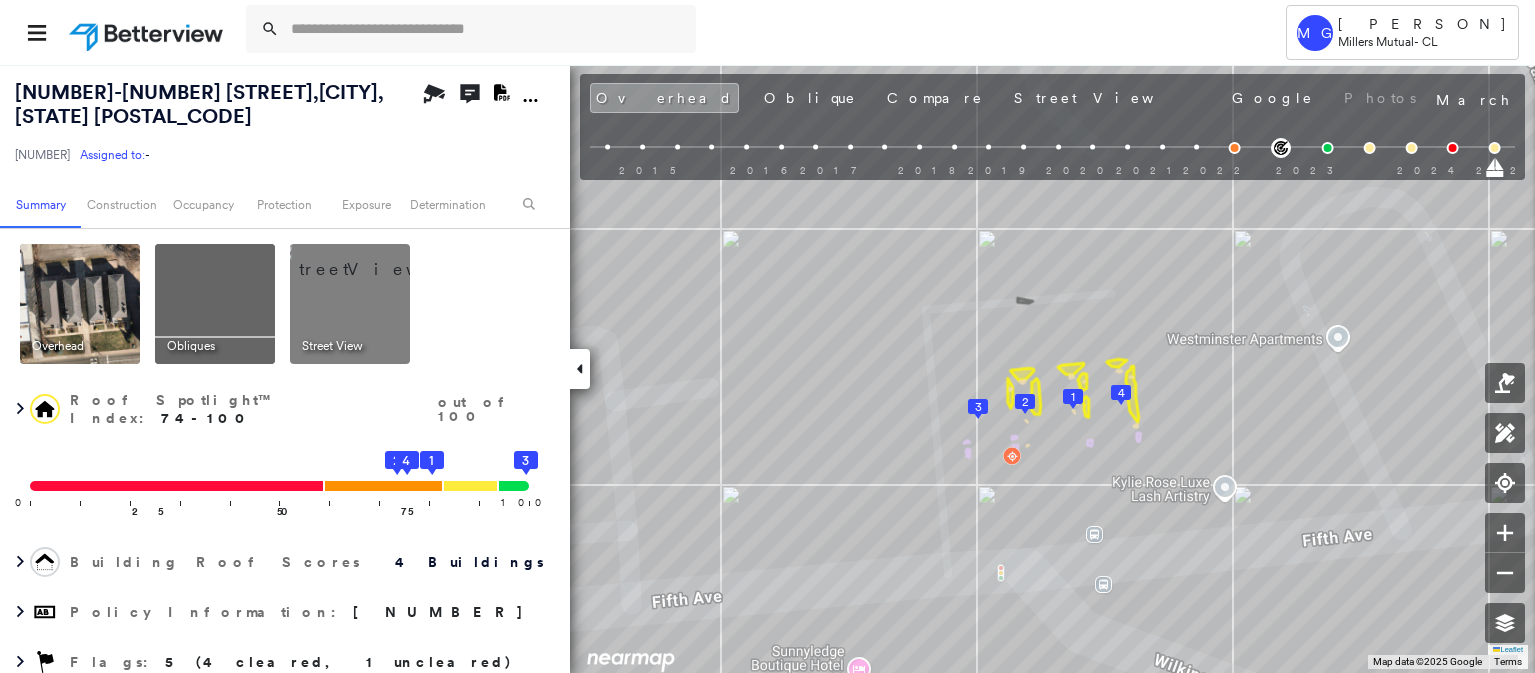 click at bounding box center [374, 259] 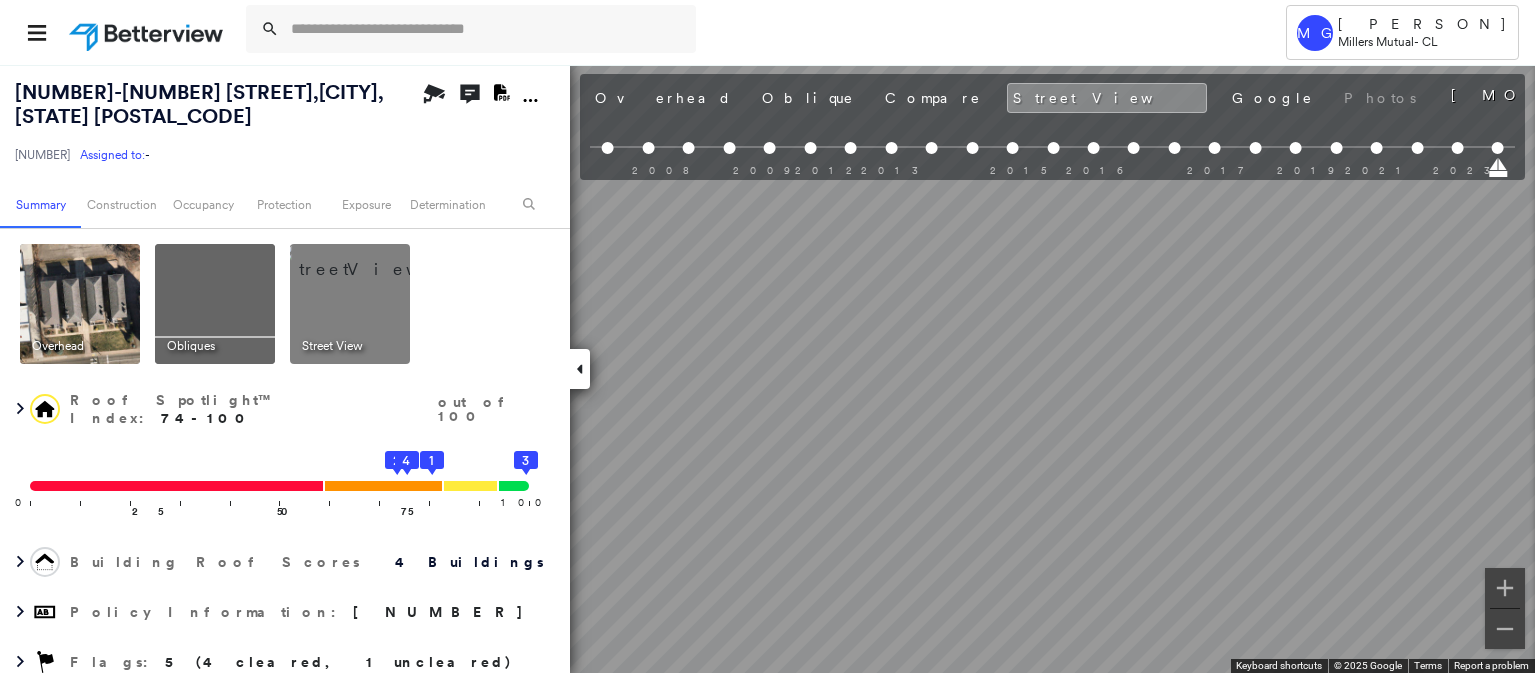 scroll, scrollTop: 0, scrollLeft: 2919, axis: horizontal 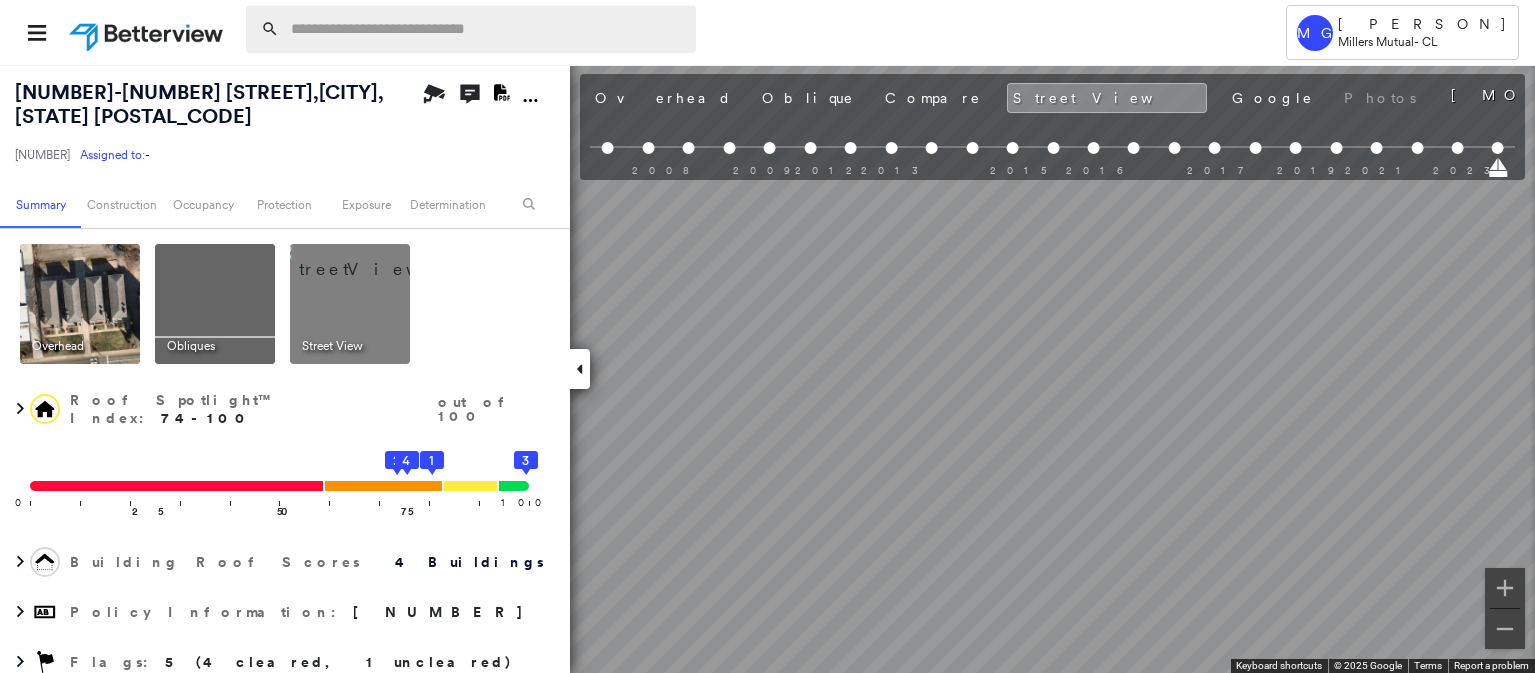 click at bounding box center (487, 29) 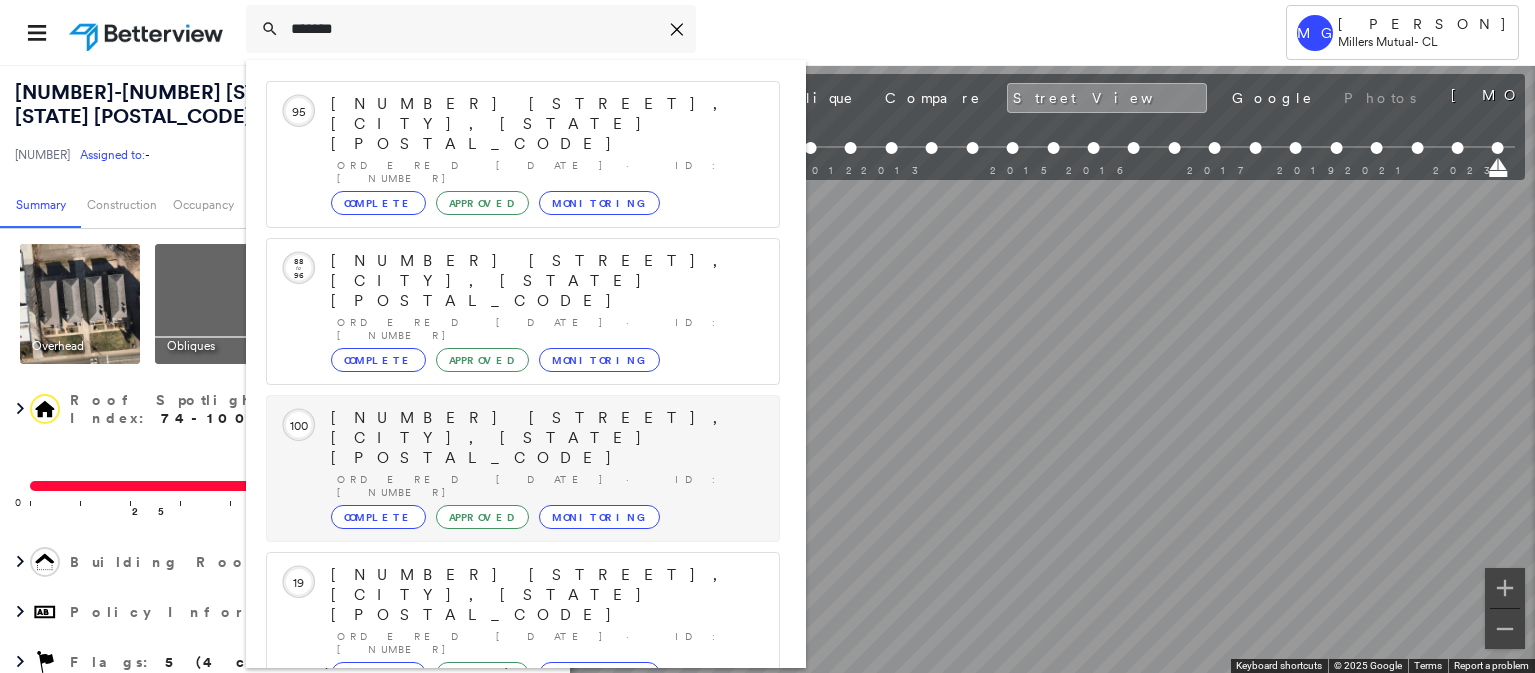 scroll, scrollTop: 100, scrollLeft: 0, axis: vertical 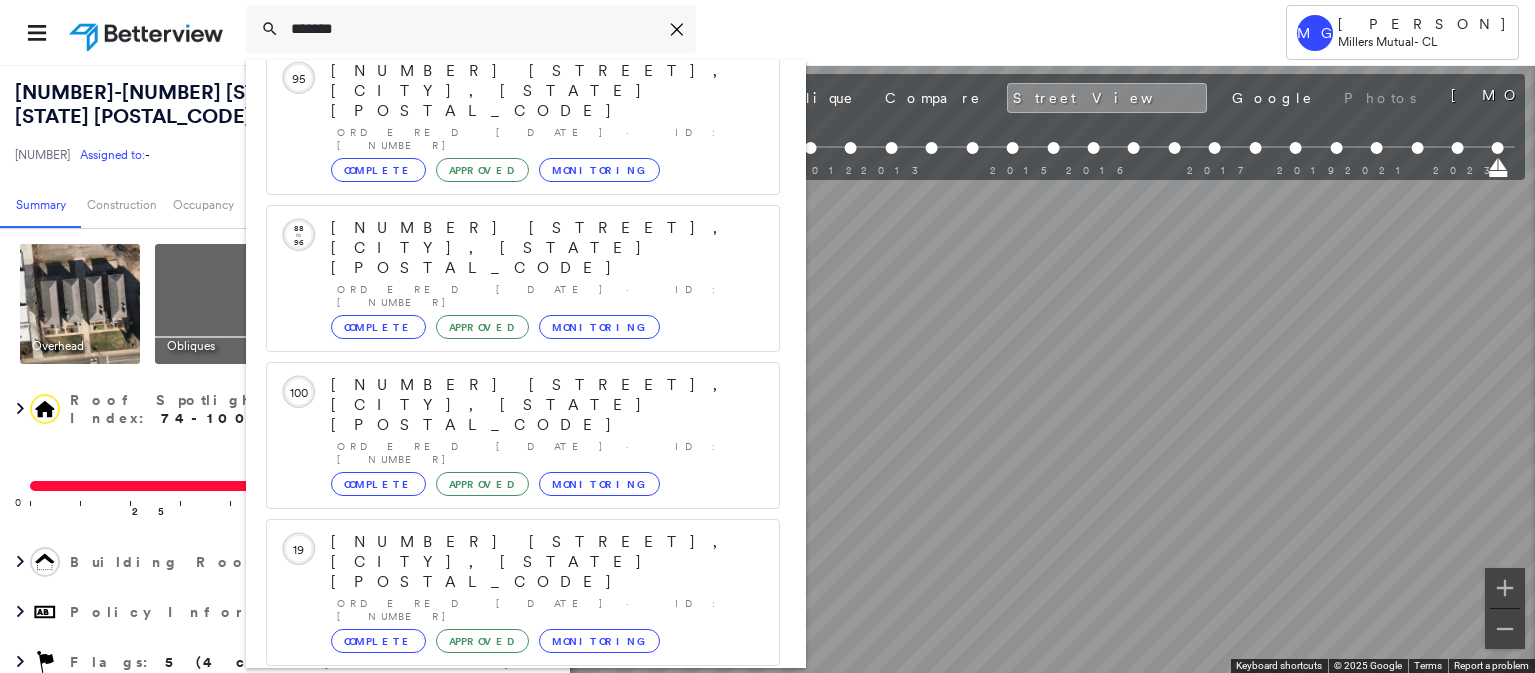 type on "*******" 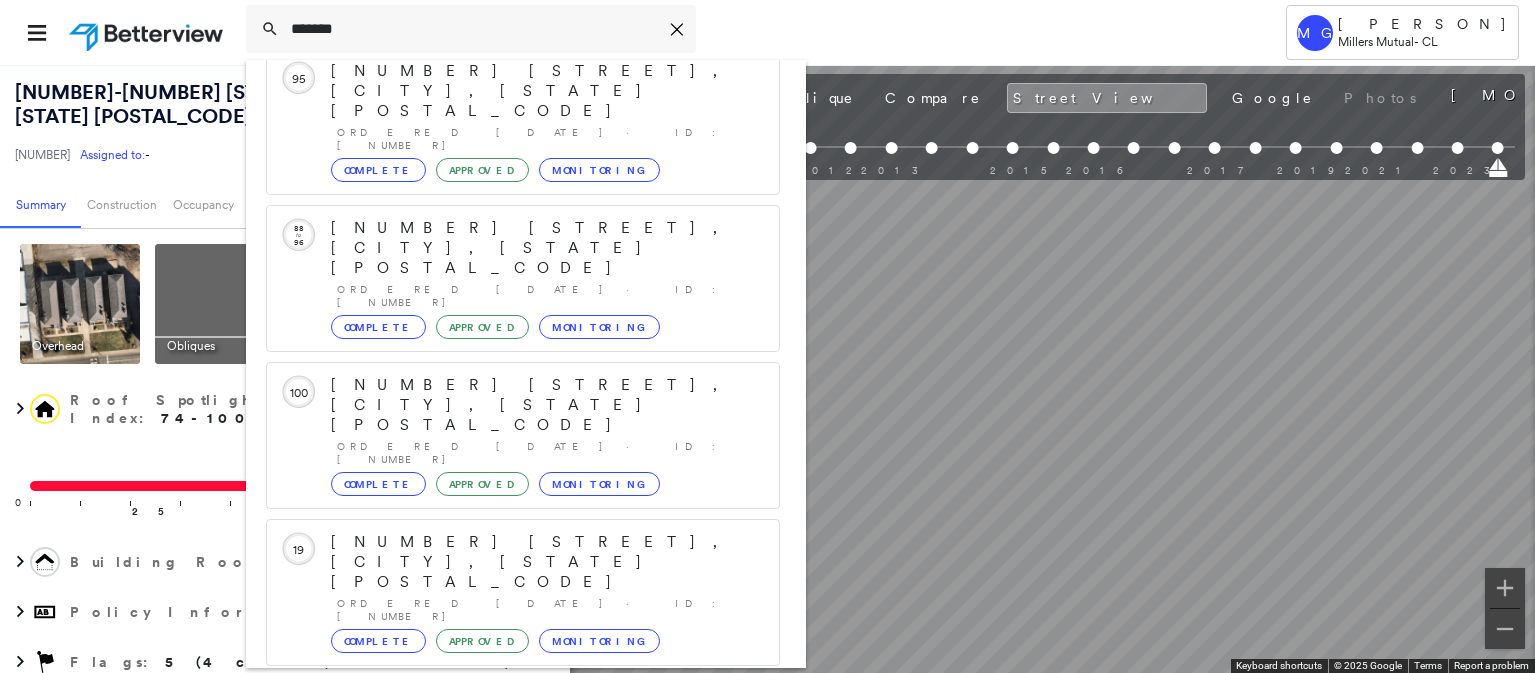 click on "Complete" at bounding box center [378, 798] 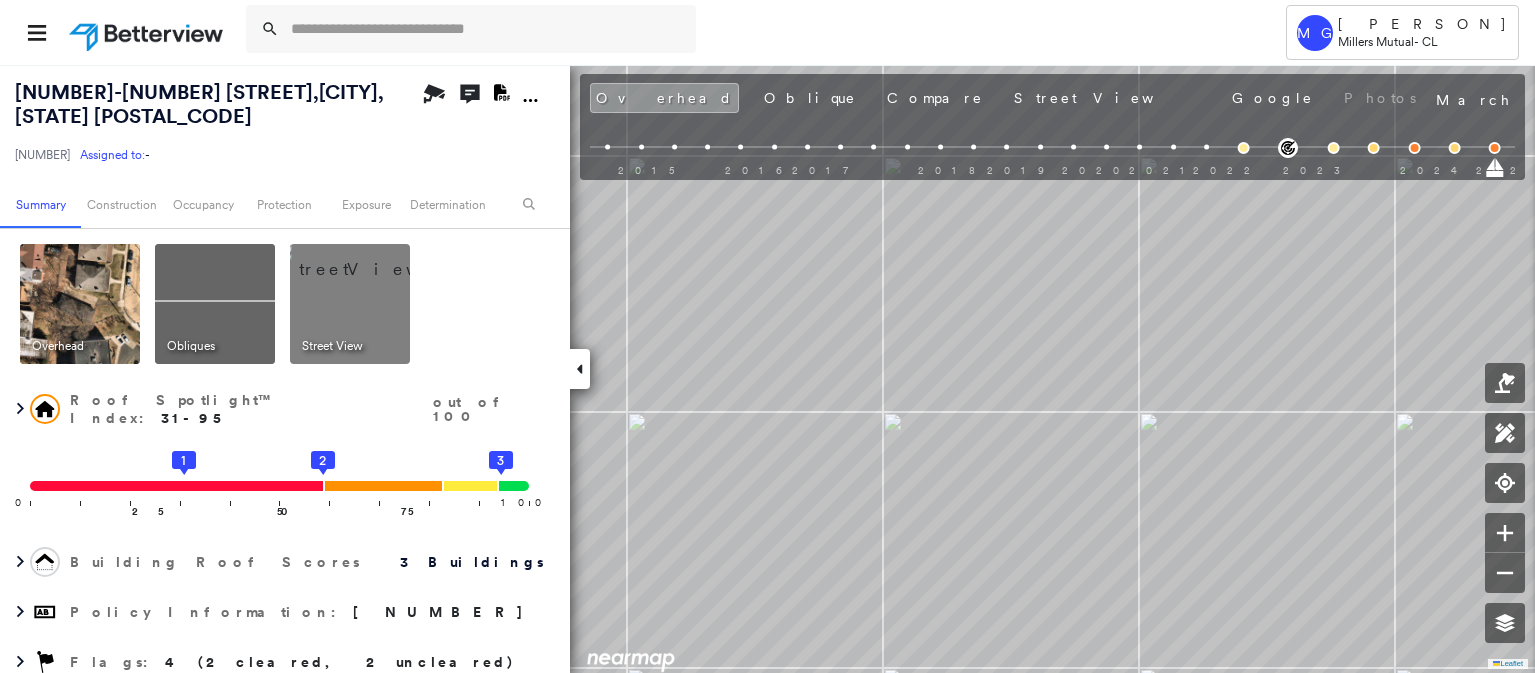 click at bounding box center [374, 259] 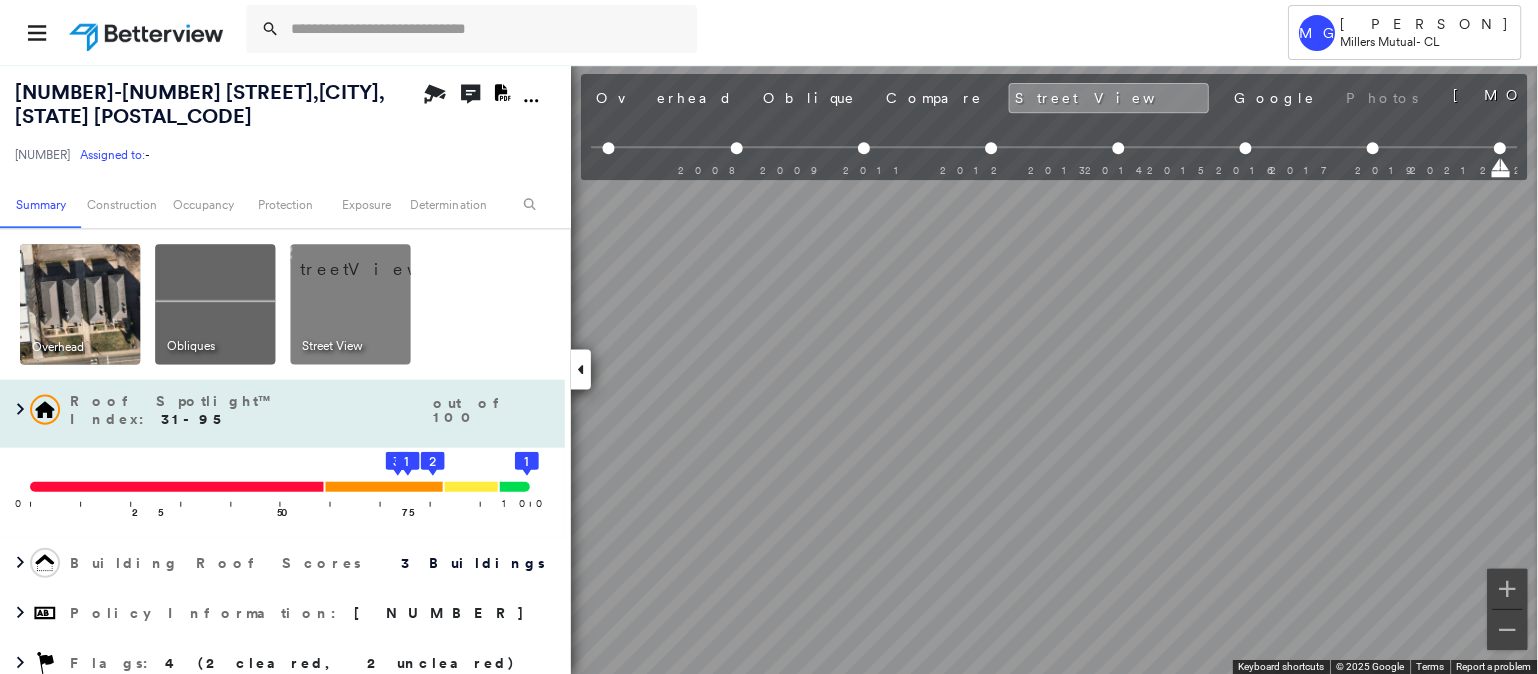 scroll, scrollTop: 0, scrollLeft: 399, axis: horizontal 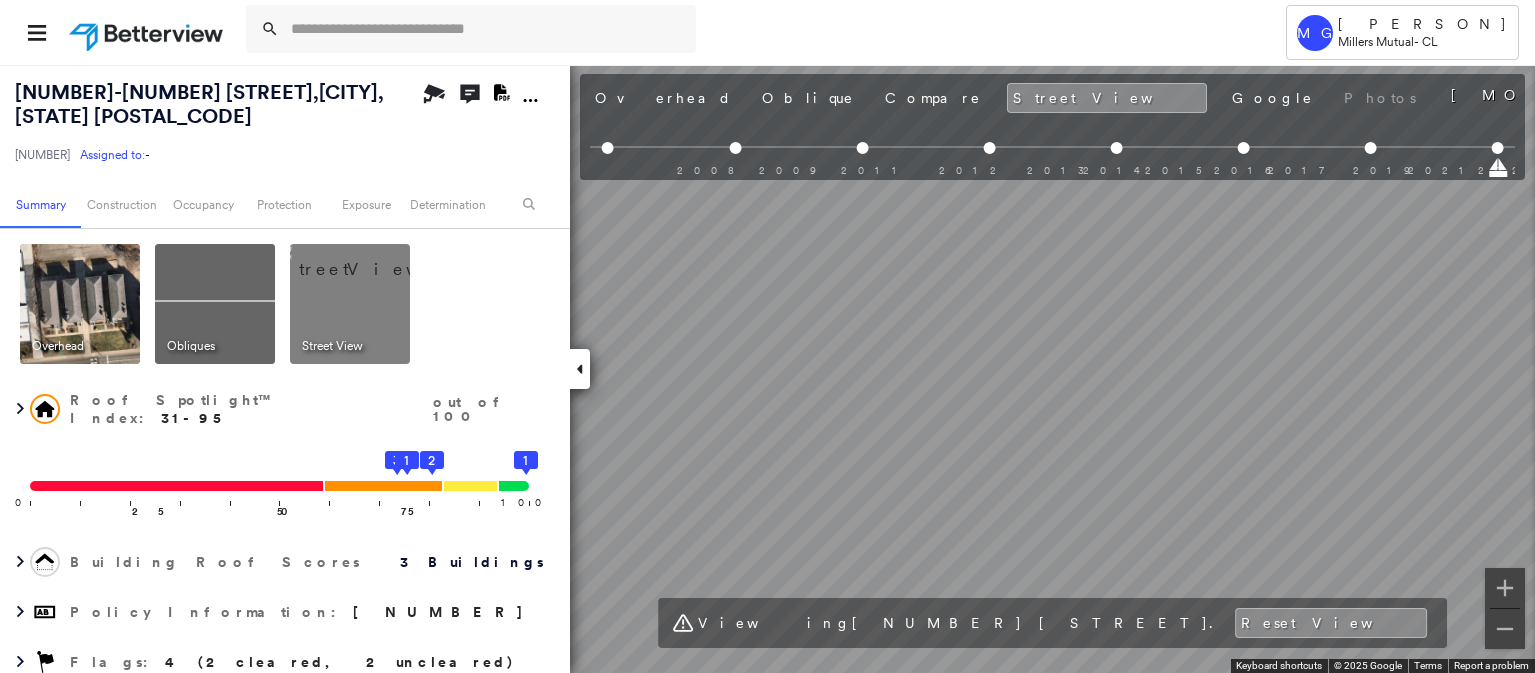 click on "Tower MG [PERSON] [COMPANY] - CL [NUMBER]-[NUMBER] [STREET], [CITY], [STATE] [POSTAL_CODE] [NUMBER] Assigned to: - Assigned to: - [NUMBER] Assigned to: - Open Comments Download PDF Report Summary Construction Occupancy Protection Exposure Determination Overhead Obliques Street View Roof Spotlight™ Index : 31-95 out of 100 0 100 25 50 75 3 1 2 1 Building Roof Scores 3 Buildings Policy Information : [NUMBER] Flags : 4 (2 cleared, 2 uncleared) Construction Roof Spotlights : Staining, Worn Shingles, Overhang, Chimney, Vent Property Features Roof Size & Shape : 3 buildings Occupancy Protection Exposure FEMA Risk Index Additional Perils Determination Flags : 4 (2 cleared, 2 uncleared) Uncleared Flags (2) Cleared Flags (2) LOW Low Priority Flagged [DATE] Clear MED Medium Flagged [DATE] Clear Action Taken New Entry History Quote/New Business Terms & Conditions Added ACV Endorsement Added Cosmetic Endorsement Inspection/Loss Control Report Information Added to Inspection Survey General Save Save" at bounding box center (767, 336) 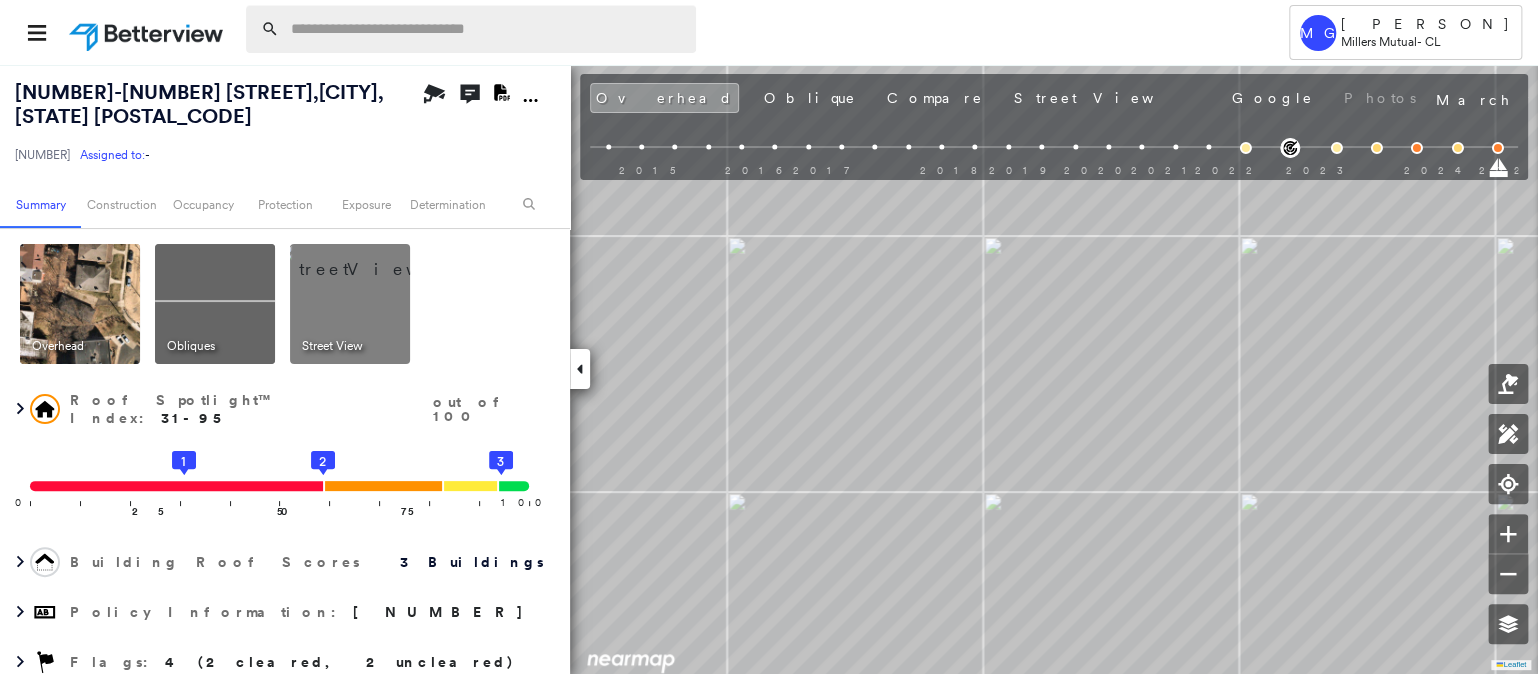 click at bounding box center (487, 29) 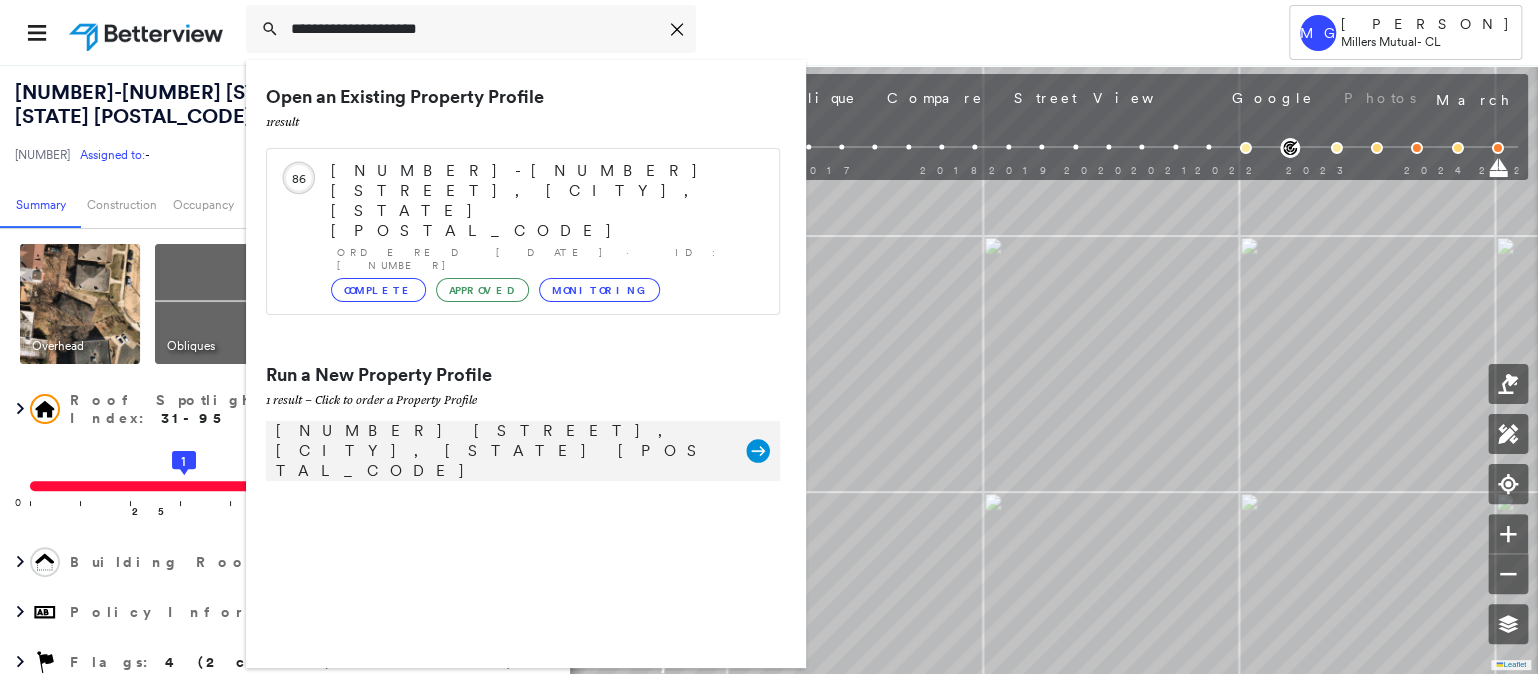 type on "**********" 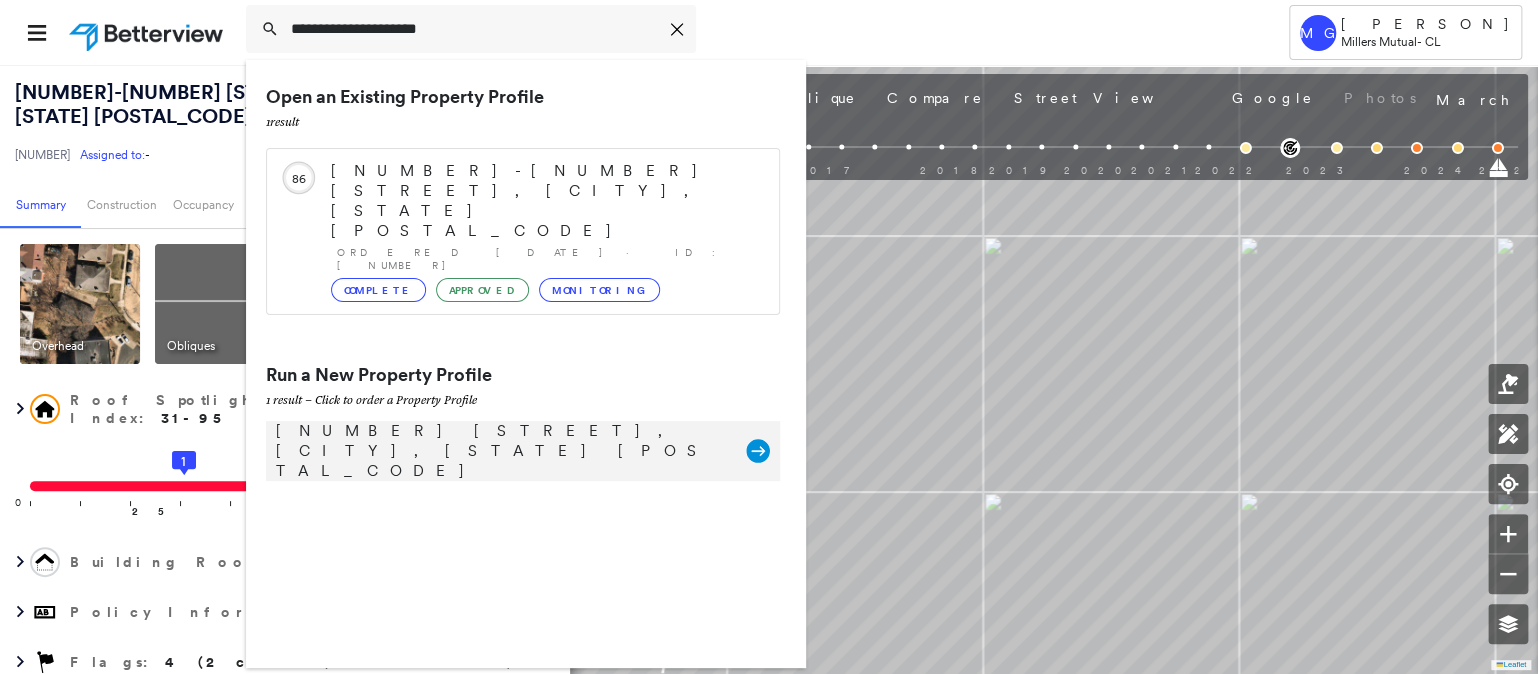 click on "[NUMBER] [STREET], [CITY], [STATE] [POSTAL_CODE]" at bounding box center [501, 451] 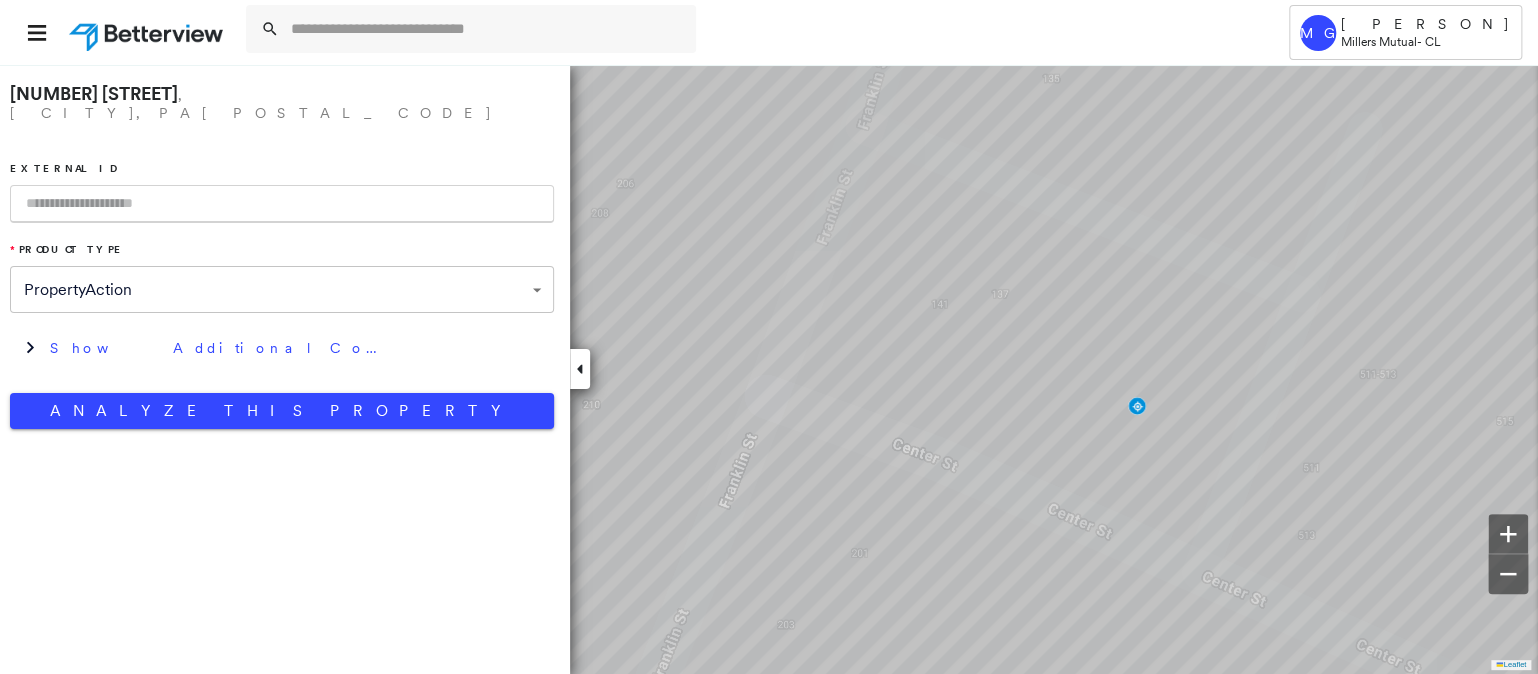 click at bounding box center [282, 204] 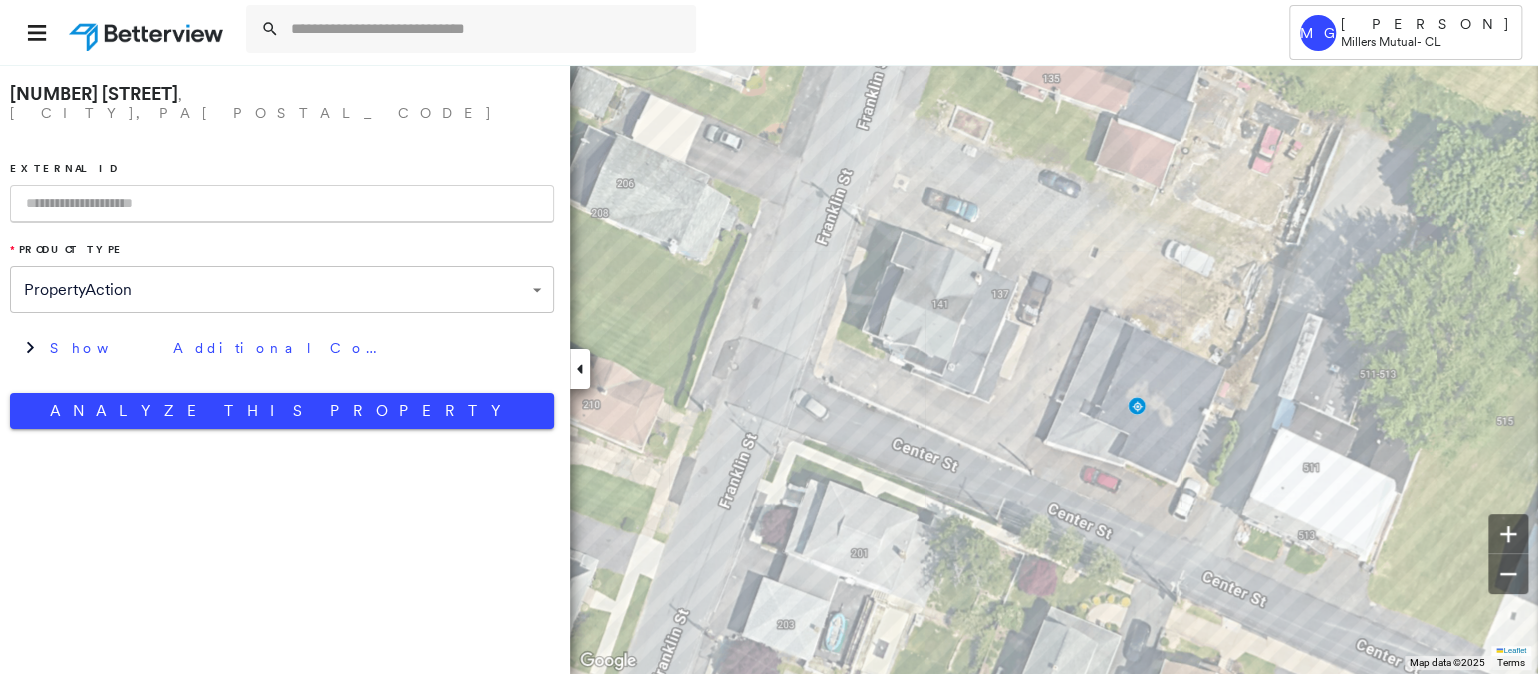 click at bounding box center [282, 204] 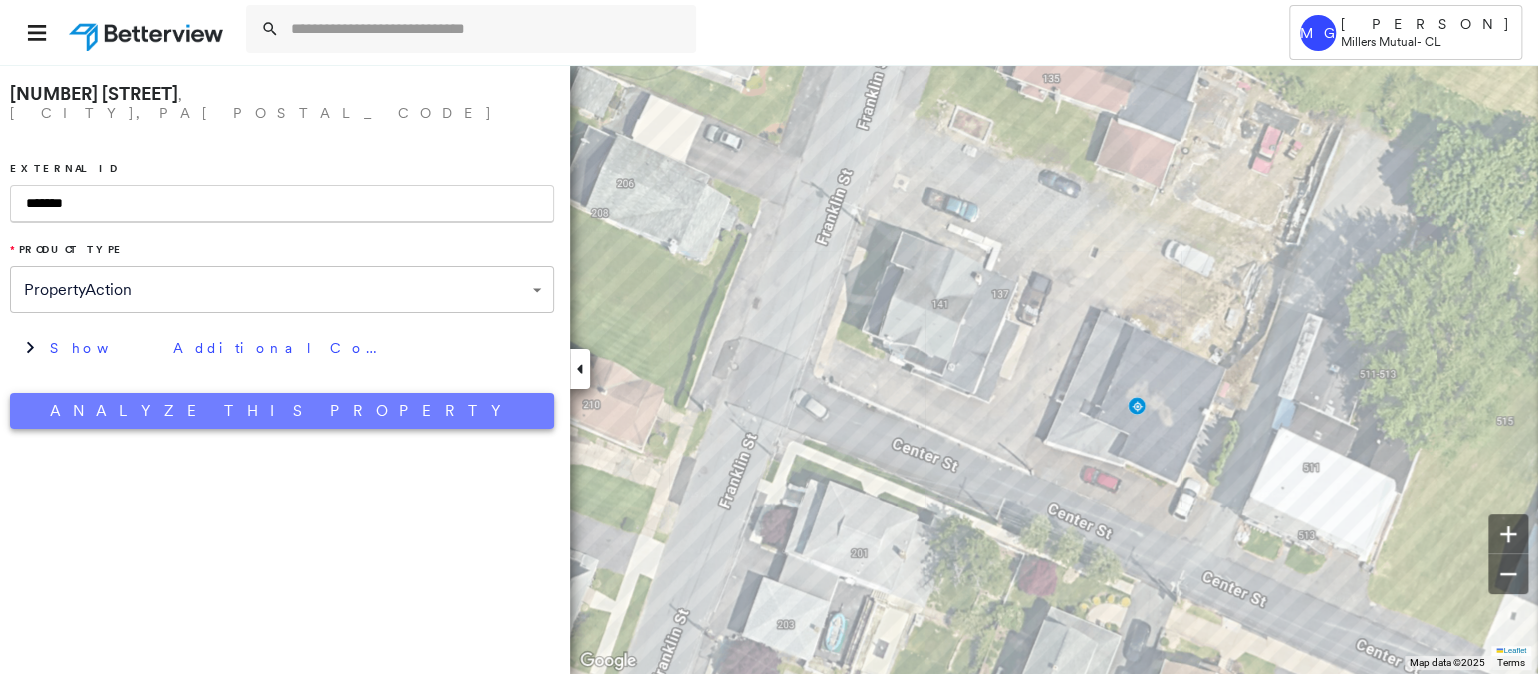 type on "*******" 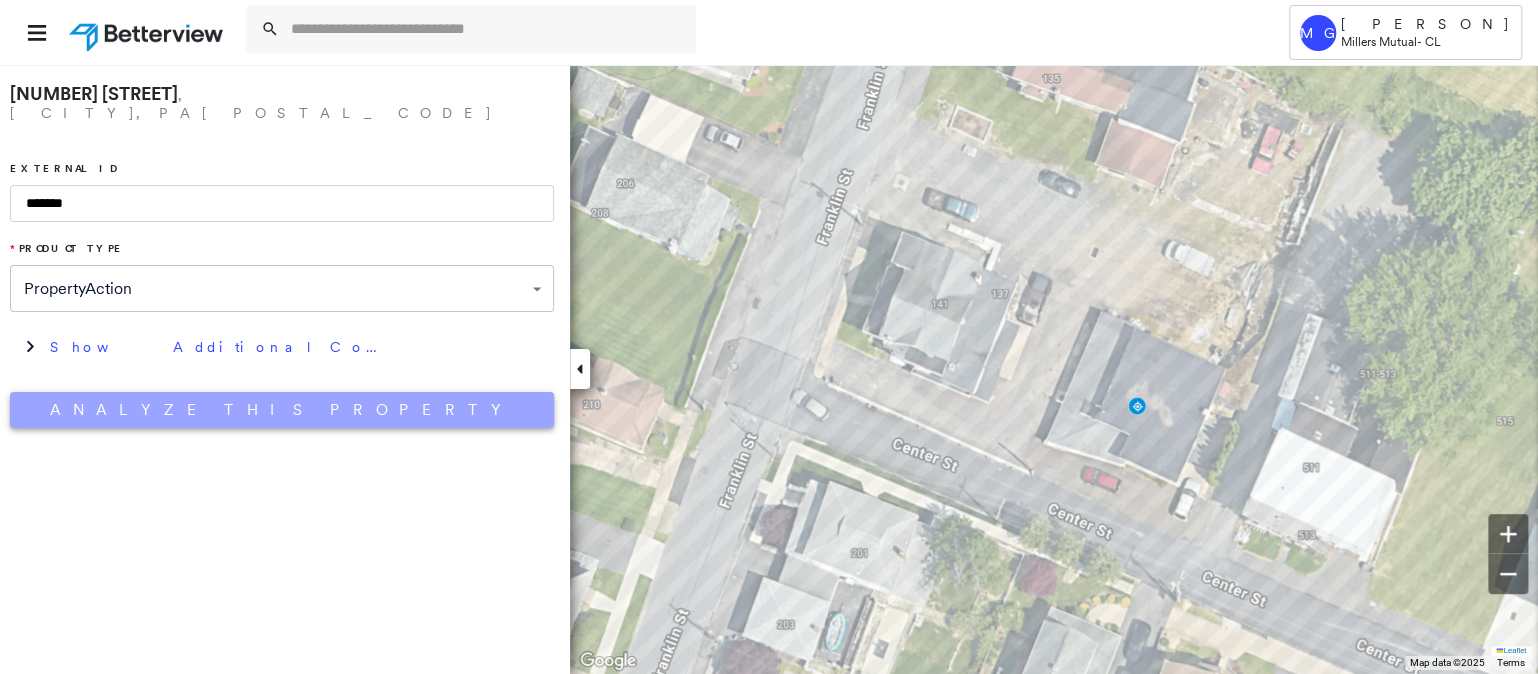 click on "Analyze This Property" at bounding box center (282, 410) 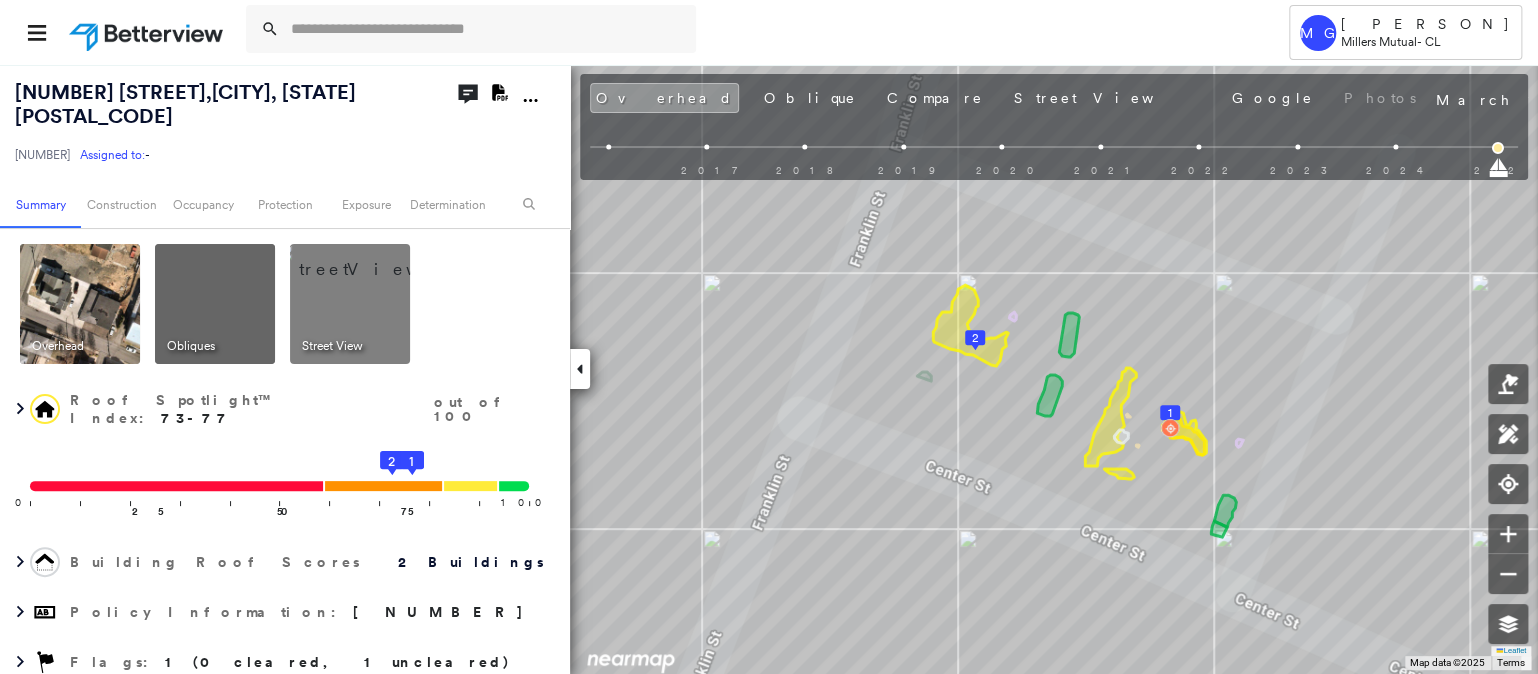 click on "Street View" at bounding box center [332, 346] 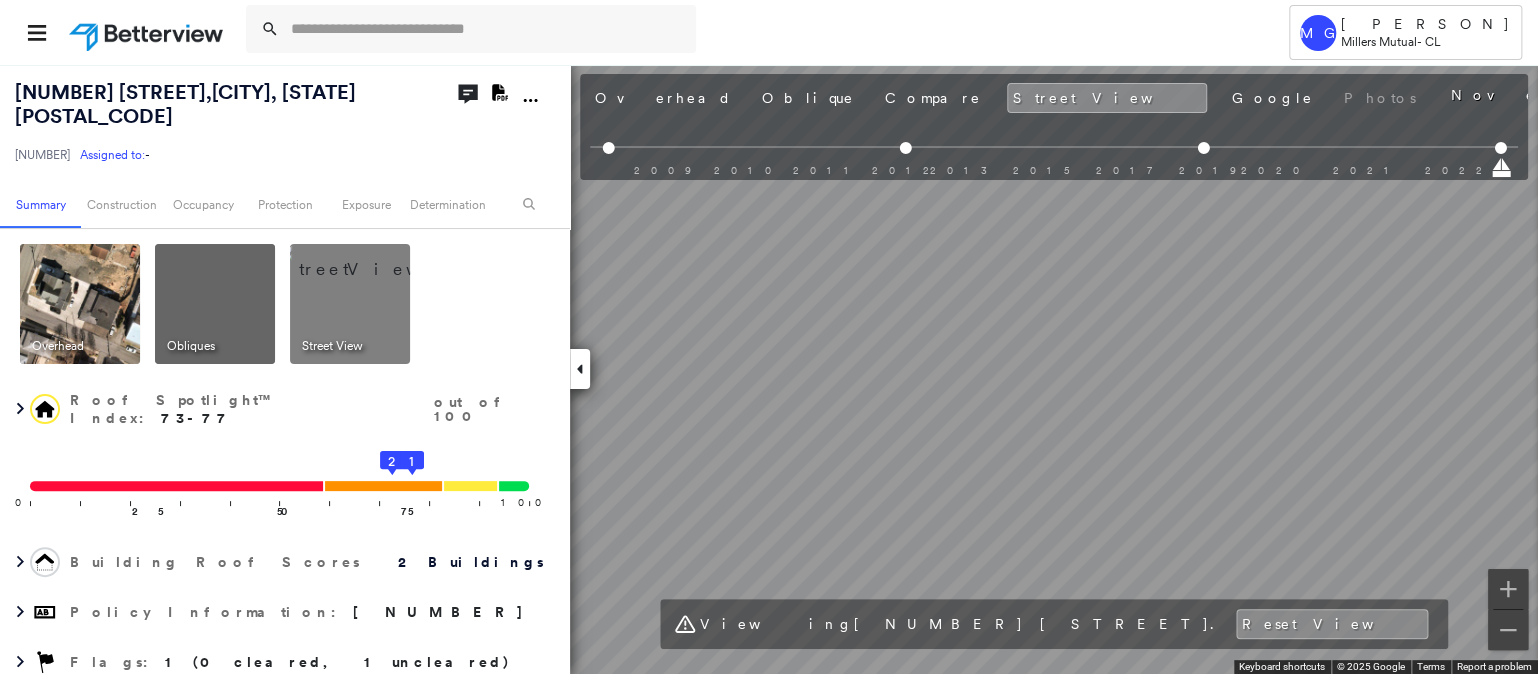 click on "Tower MG [PERSON] [COMPANY] - CL [NUMBER] [STREET], [CITY], [STATE] [POSTAL_CODE] [NUMBER] Assigned to: - Assigned to: - [NUMBER] Assigned to: - Open Comments Download PDF Report Summary Construction Occupancy Protection Exposure Determination Overhead Obliques Street View Roof Spotlight™ Index : 73-77 out of 100 0 100 25 50 75 2 1 Building Roof Scores 2 Buildings Policy Information : [NUMBER] Flags : 1 (0 cleared, 1 uncleared) Construction Roof Spotlights : Ponding, Staining, Skylight, Chimney, Vent and 1 more Property Features : Car Roof Size & Shape : 2 buildings Occupancy Place Detail Protection Exposure FEMA Risk Index Additional Perils Determination Flags : 1 (0 cleared, 1 uncleared) Uncleared Flags (1) Cleared Flags (0) LOW Low Priority Flagged [DATE] Clear Action Taken New Entry History Quote/New Business Terms & Conditions Added ACV Endorsement Added Cosmetic Endorsement Inspection/Loss Control Report Information Added to Inspection Survey Onsite Inspection Ordered General Save Save" at bounding box center [769, 337] 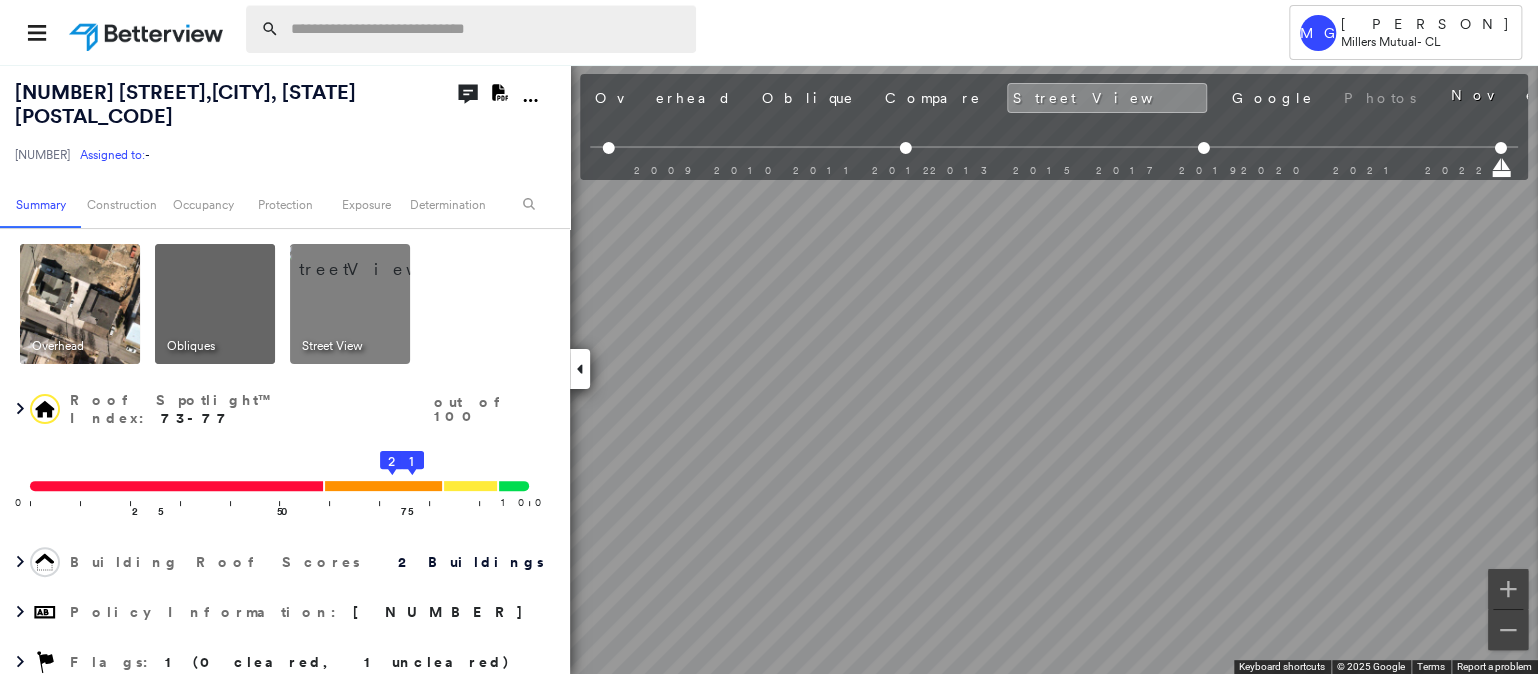 click at bounding box center [487, 29] 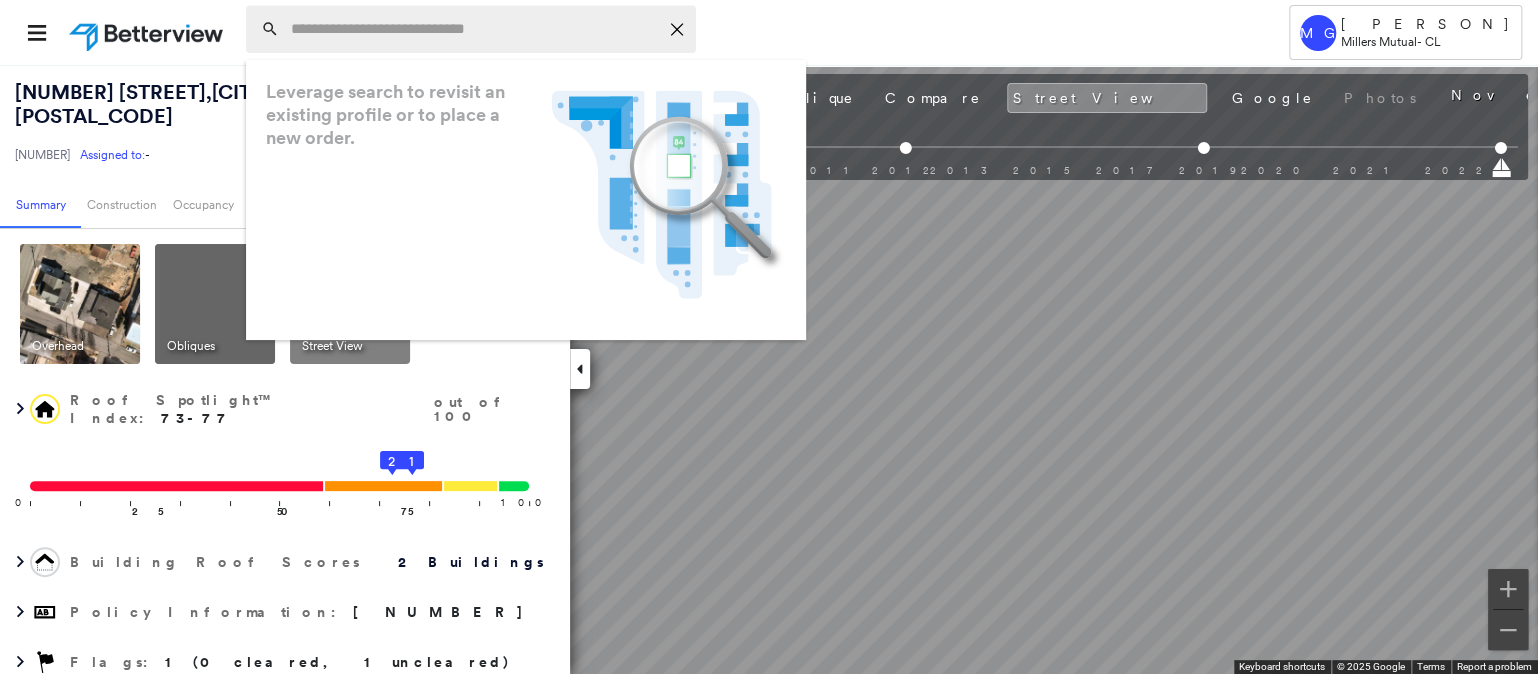 click at bounding box center [474, 29] 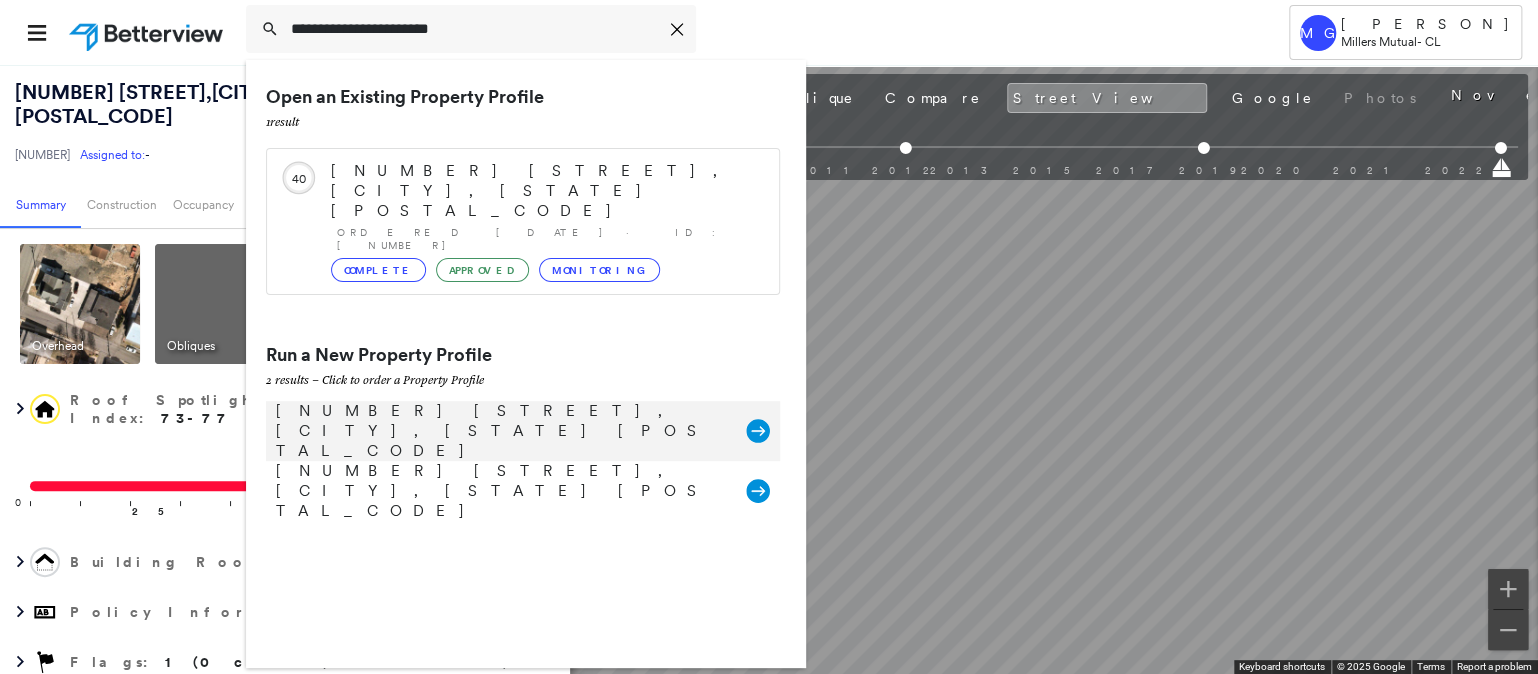 type on "**********" 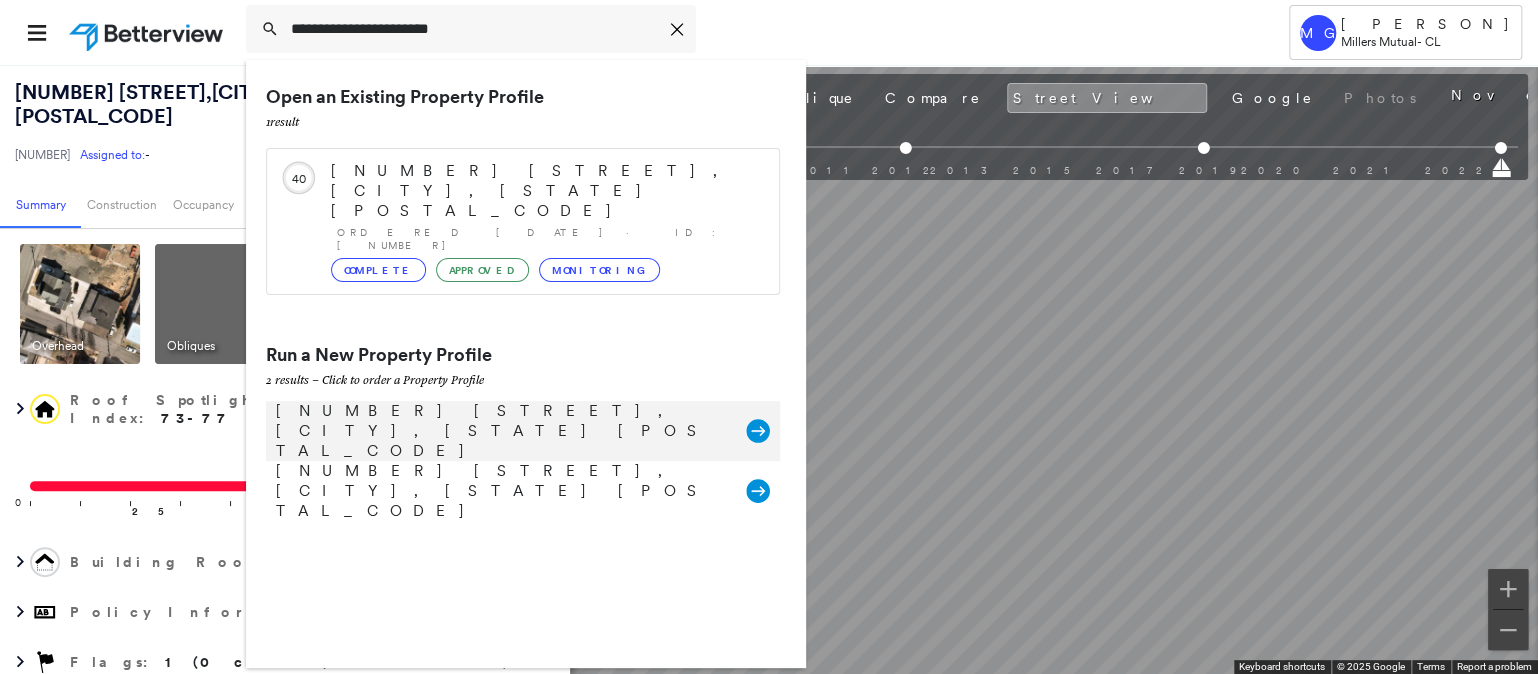 click on "[NUMBER] [STREET], [CITY], [STATE] [POSTAL_CODE]" at bounding box center [501, 431] 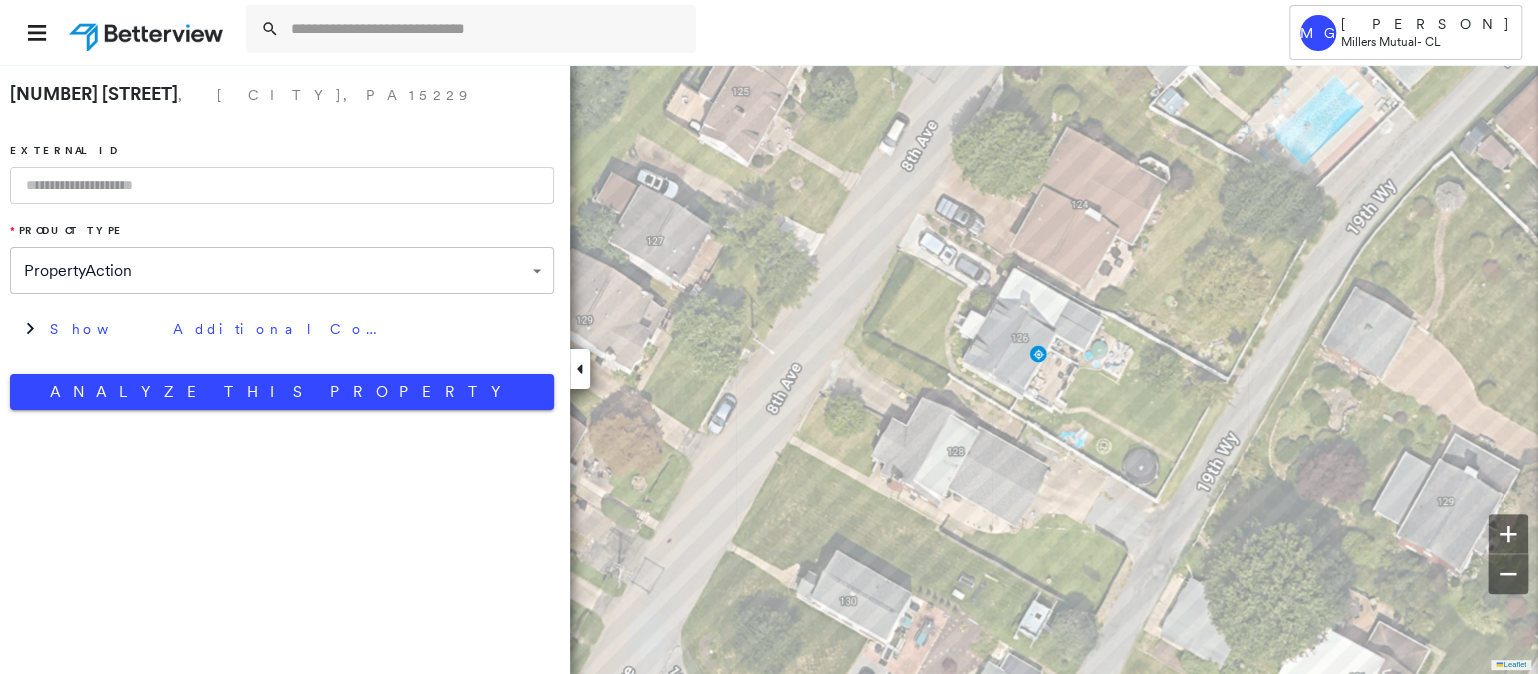 click at bounding box center [282, 185] 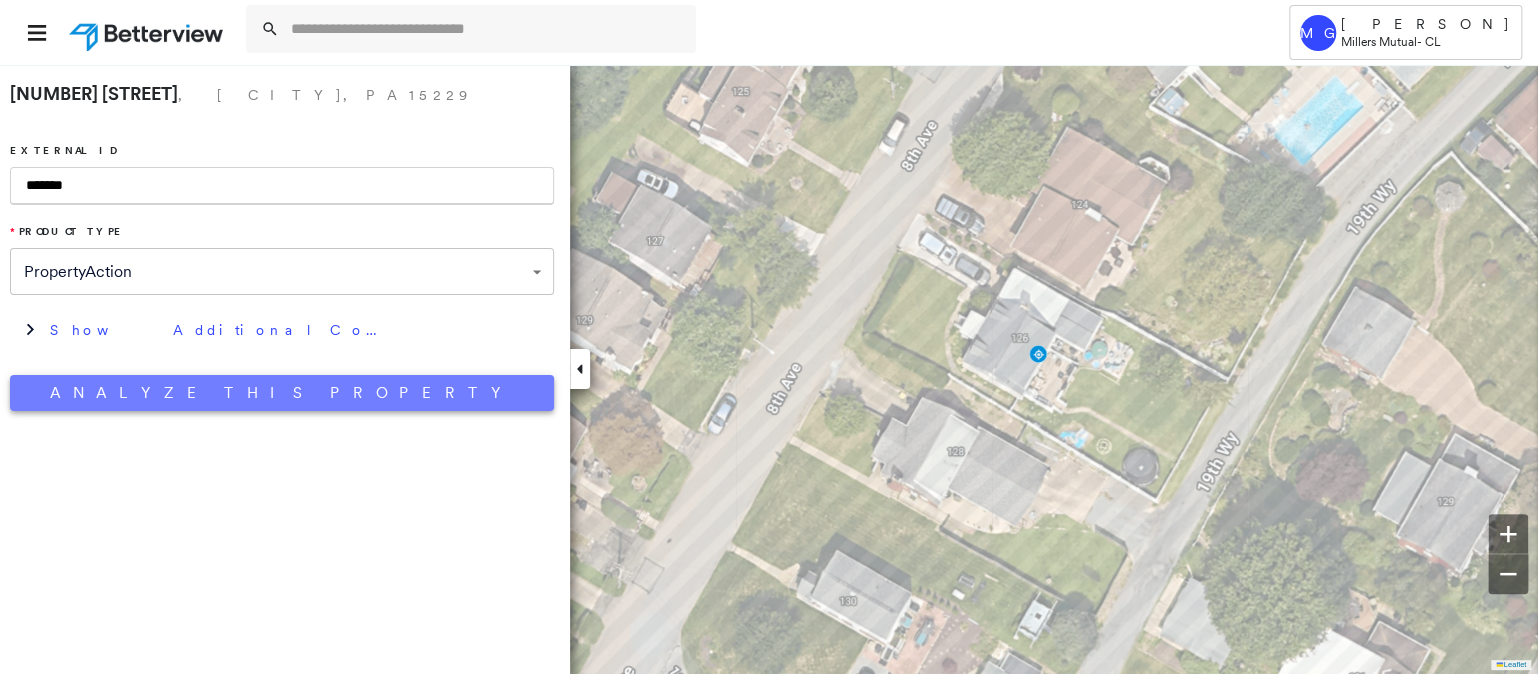 type on "*******" 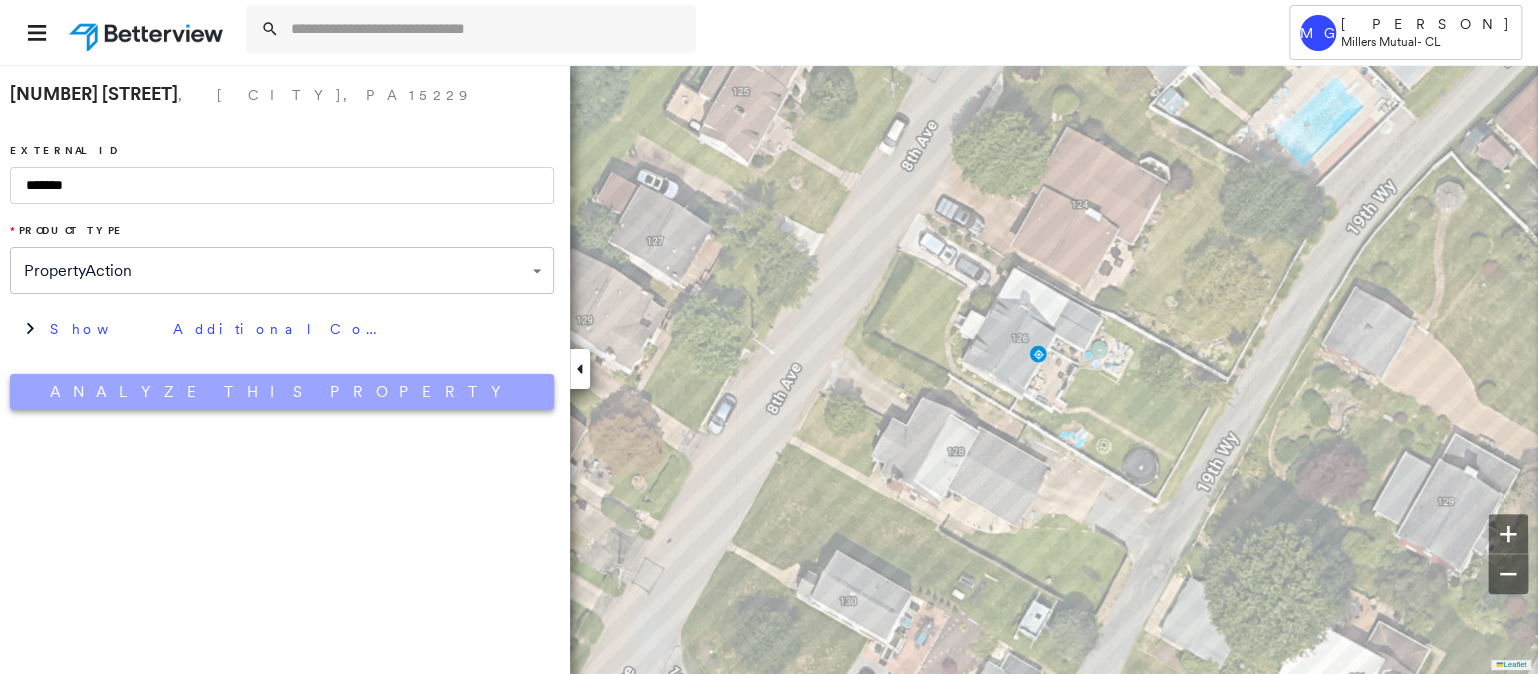 click on "Analyze This Property" at bounding box center (282, 392) 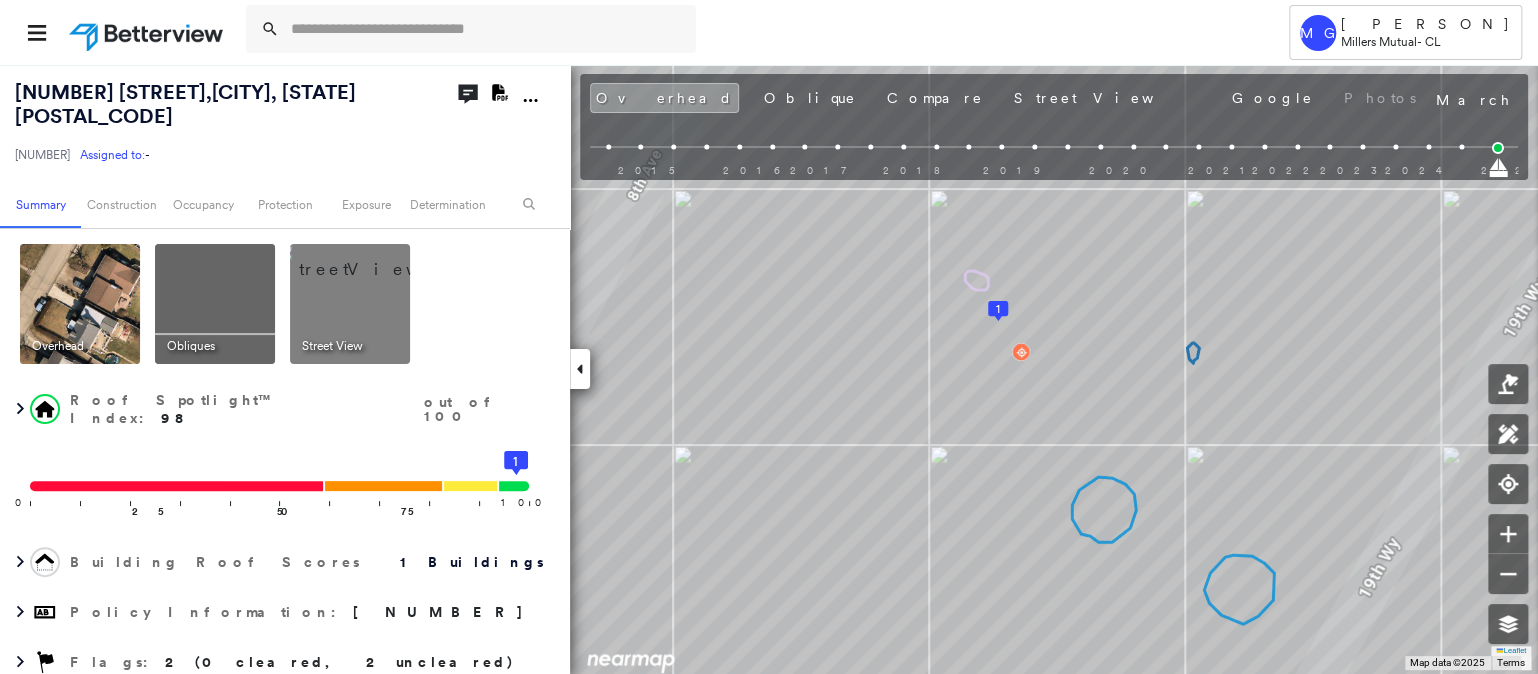 click at bounding box center [374, 259] 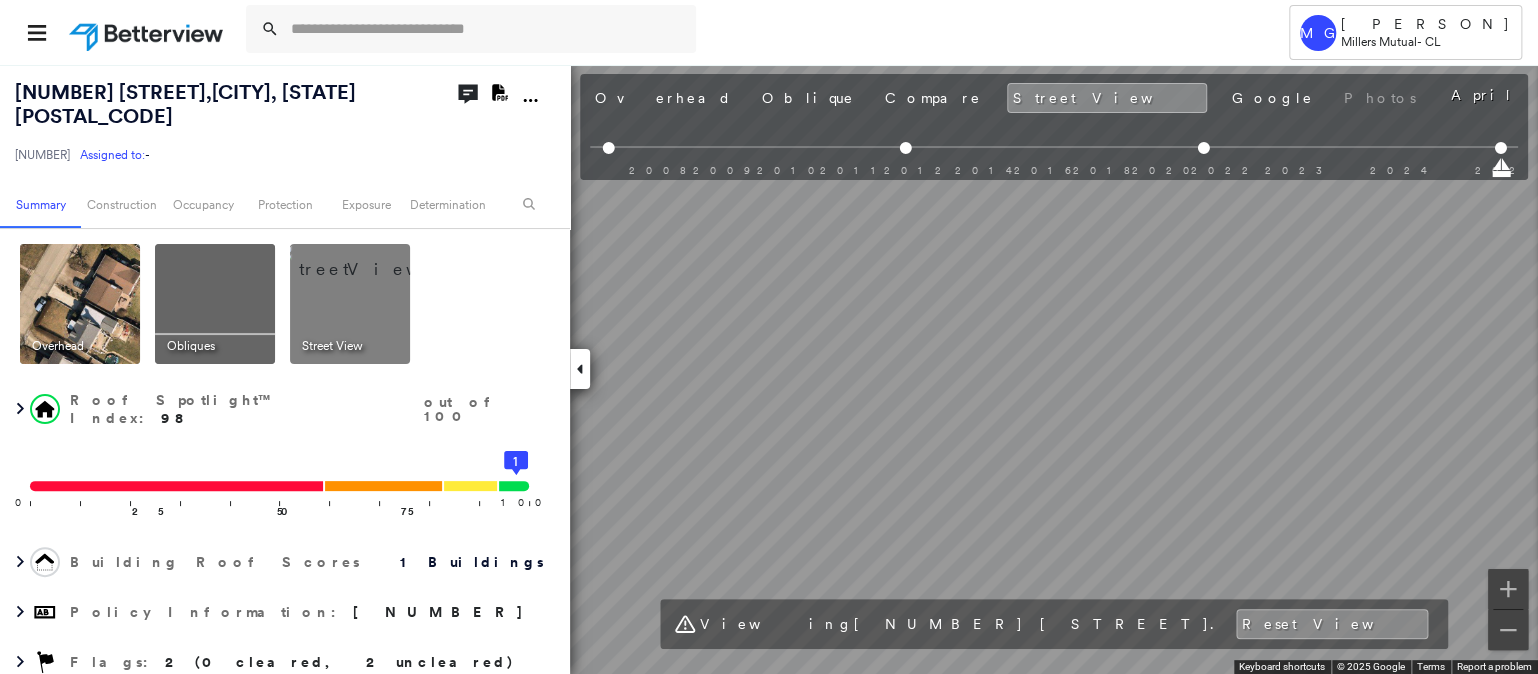 click on "Tower MG [PERSON] [COMPANY] - CL [NUMBER] [STREET], [CITY], [STATE] [POSTAL_CODE] [NUMBER] Assigned to: - Assigned to: - [NUMBER] Assigned to: - Open Comments Download PDF Report Summary Construction Occupancy Protection Exposure Determination Overhead Obliques Street View Roof Spotlight™ Index : 98 out of 100 0 100 25 50 75 1 Building Roof Scores 1 Buildings Policy Information : [NUMBER] Flags : 2 (0 cleared, 2 uncleared) Construction Roof Spotlights : Chimney Property Features : Patio Furniture, Trampoline Roof Size & Shape : 1 building - Gable | Asphalt Shingle Occupancy Place Detail Protection Exposure FEMA Risk Index Additional Perils Determination Flags : 2 (0 cleared, 2 uncleared) Uncleared Flags (2) Cleared Flags (0) TRMP Trampoline Flagged [DATE] Clear LOW Low Priority Flagged [DATE] Clear Action Taken New Entry History Quote/New Business Terms & Conditions Added ACV Endorsement Added Cosmetic Endorsement Inspection/Loss Control Report Information Added to Inspection Survey General" at bounding box center (769, 337) 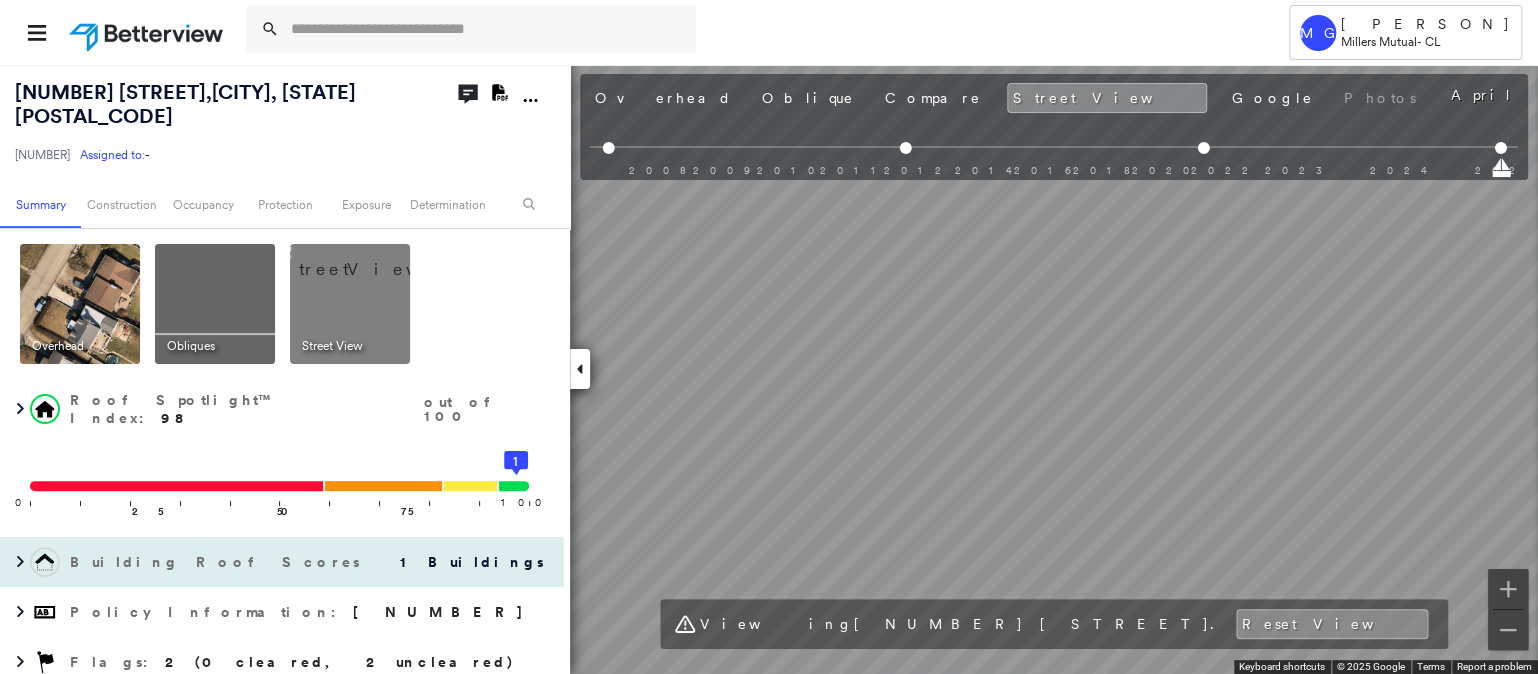 click on "[NUMBER] [STREET] , [CITY], [STATE] [POSTAL_CODE] [NUMBER] Assigned to: - Assigned to: - [NUMBER] Assigned to: - Open Comments Download PDF Report Summary Construction Occupancy Protection Exposure Determination Overhead Obliques Street View Roof Spotlight™ Index : 98 out of 100 0 100 25 50 75 1 Building Roof Scores 1 Buildings Policy Information : [NUMBER] Flags : 2 (0 cleared, 2 uncleared) Construction Roof Spotlights : Chimney Property Features : Patio Furniture, Trampoline Roof Size & Shape : 1 building - Gable | Asphalt Shingle Occupancy Place Detail Protection Exposure FEMA Risk Index Additional Perils Determination Flags : 2 (0 cleared, 2 uncleared) Uncleared Flags (2) Cleared Flags (0) TRMP Trampoline Flagged [DATE] Clear LOW Low Priority Flagged [DATE] Clear Action Taken New Entry History Quote/New Business Terms & Conditions Added ACV Endorsement Added Cosmetic Endorsement Inspection/Loss Control Report Information Added to Inspection Survey Onsite Inspection Ordered General" at bounding box center (769, 369) 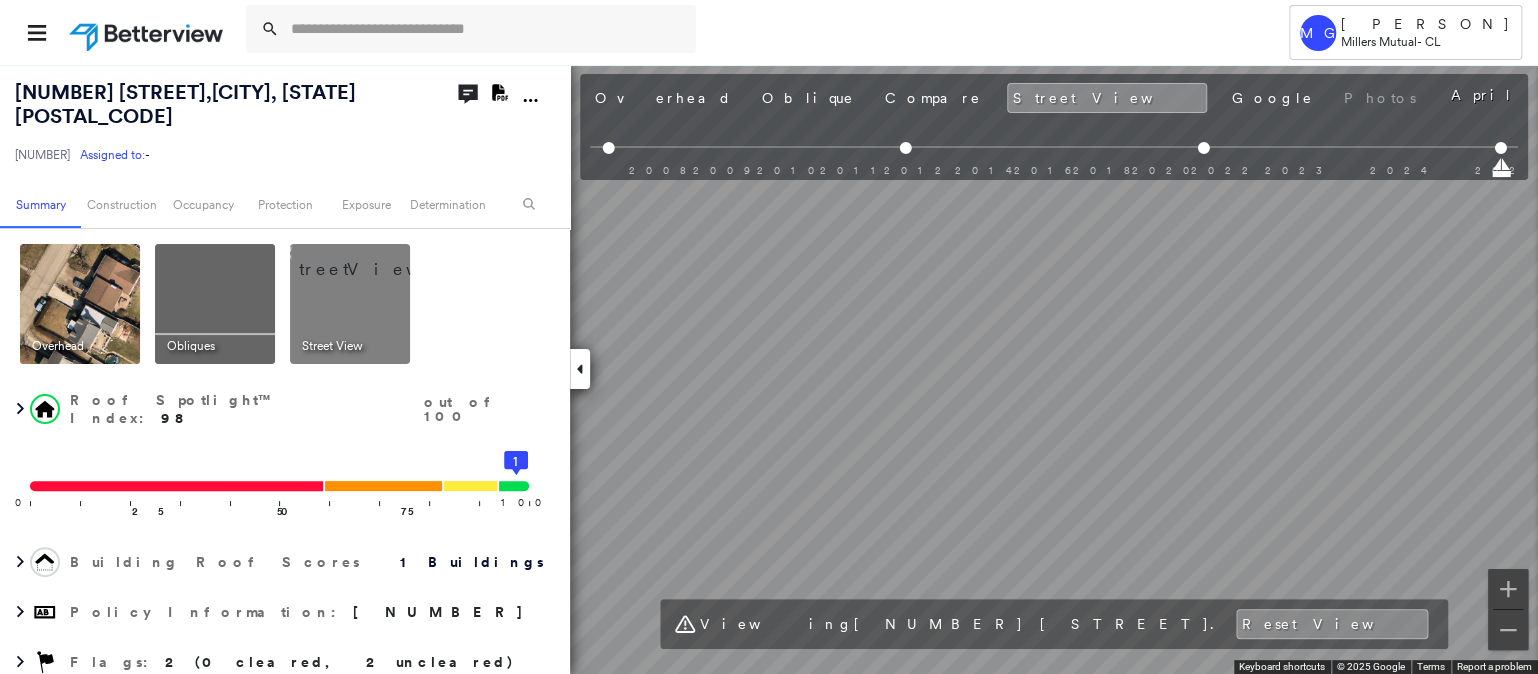click at bounding box center [215, 304] 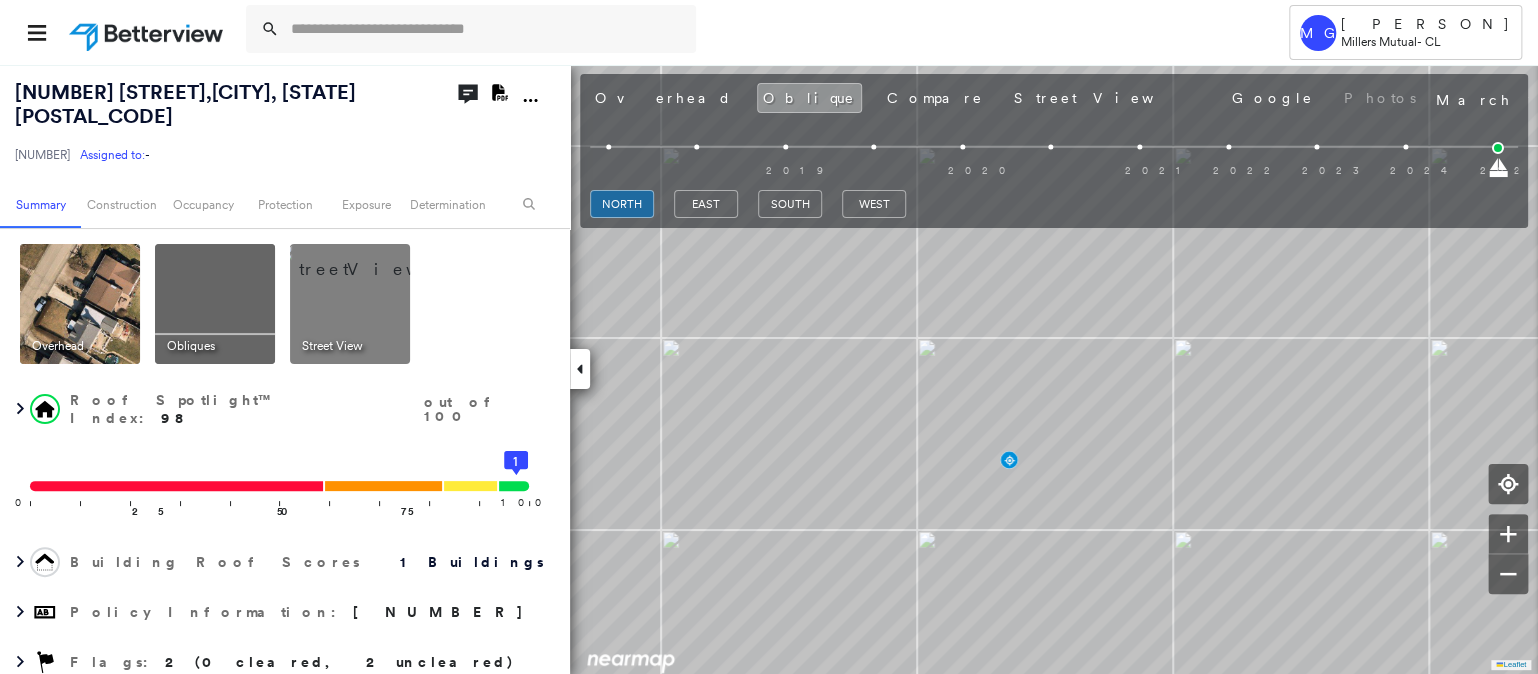 click at bounding box center (374, 259) 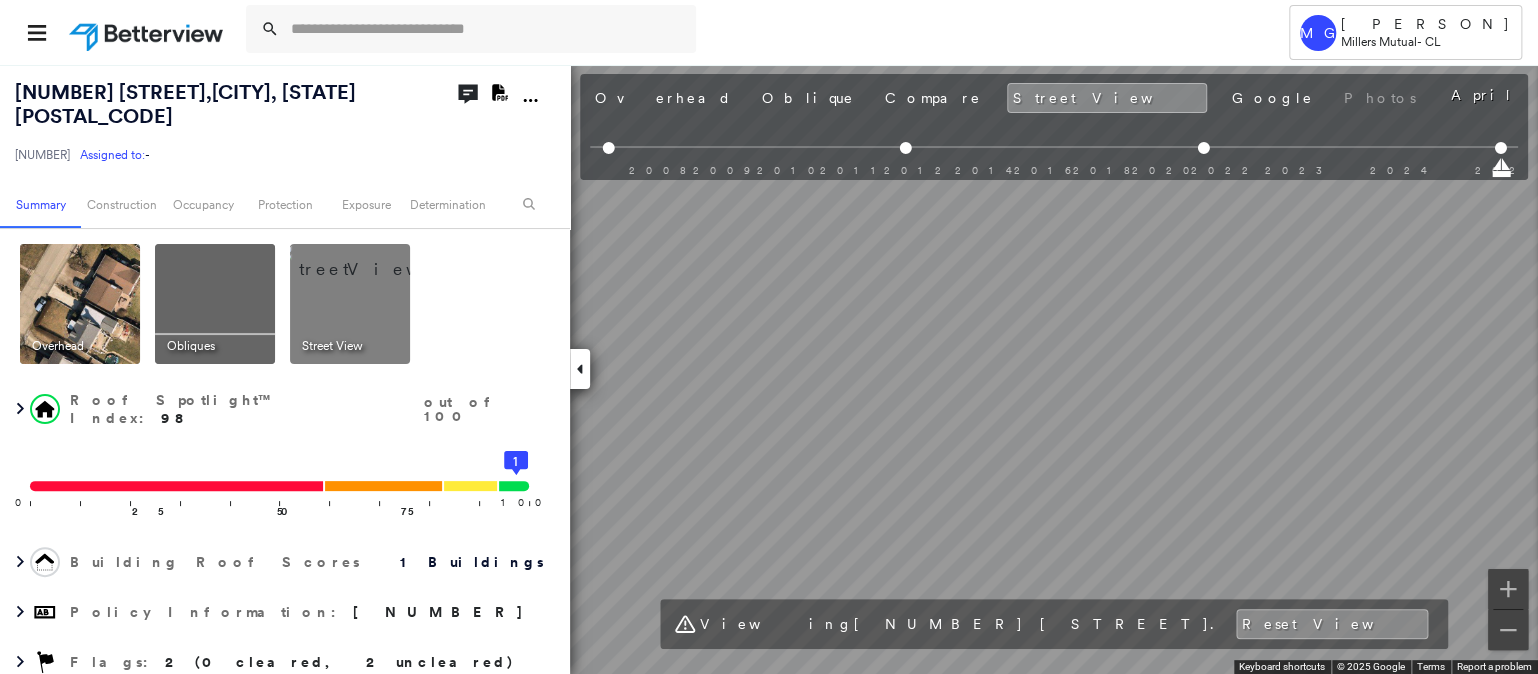 click on "[NUMBER] [STREET] , [CITY], [STATE] [POSTAL_CODE] [NUMBER] Assigned to: - Assigned to: - [NUMBER] Assigned to: - Open Comments Download PDF Report Summary Construction Occupancy Protection Exposure Determination Overhead Obliques Street View Roof Spotlight™ Index : 98 out of 100 0 100 25 50 75 1 Building Roof Scores 1 Buildings Policy Information : [NUMBER] Flags : 2 (0 cleared, 2 uncleared) Construction Roof Spotlights : Chimney Property Features : Patio Furniture, Trampoline Roof Size & Shape : 1 building - Gable | Asphalt Shingle Occupancy Place Detail Protection Exposure FEMA Risk Index Additional Perils Determination Flags : 2 (0 cleared, 2 uncleared) Uncleared Flags (2) Cleared Flags (0) TRMP Trampoline Flagged [DATE] Clear LOW Low Priority Flagged [DATE] Clear Action Taken New Entry History Quote/New Business Terms & Conditions Added ACV Endorsement Added Cosmetic Endorsement Inspection/Loss Control Report Information Added to Inspection Survey Onsite Inspection Ordered General" at bounding box center [769, 369] 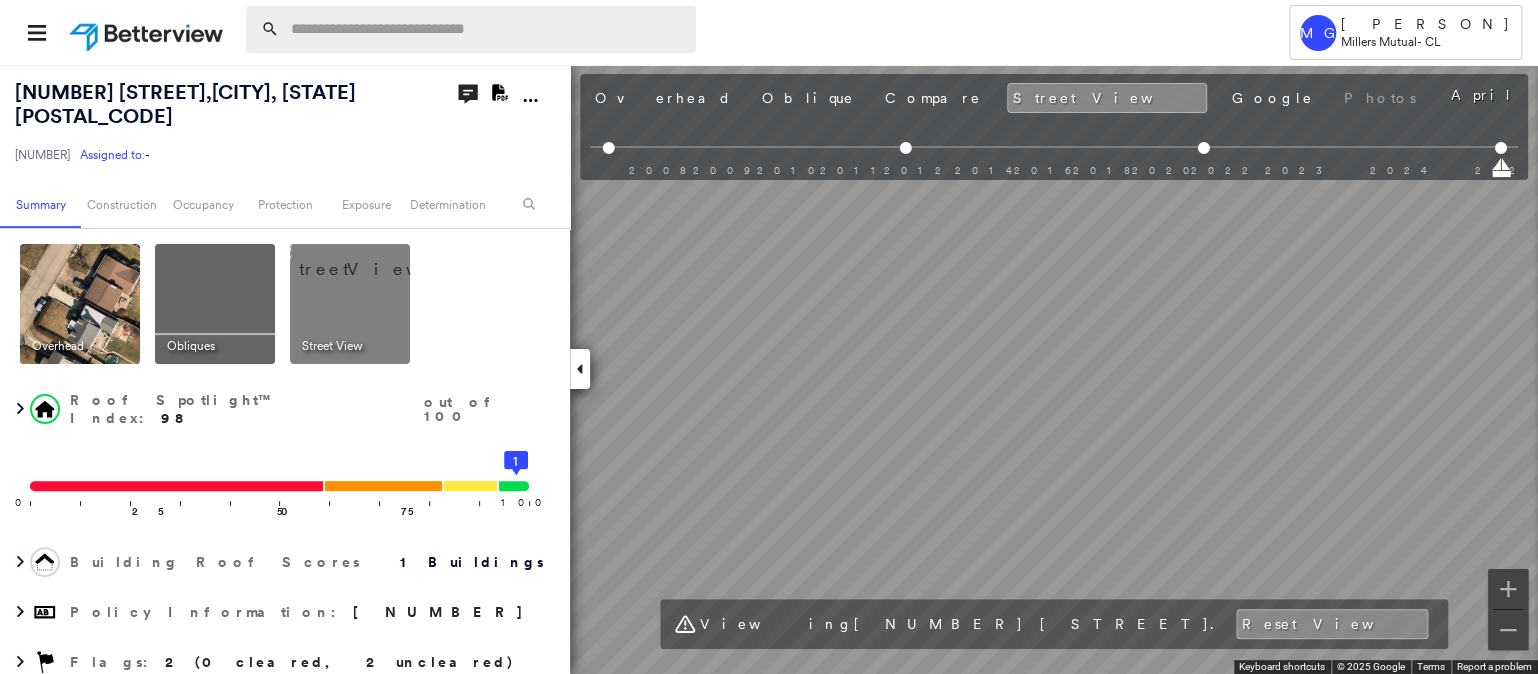 click at bounding box center [487, 29] 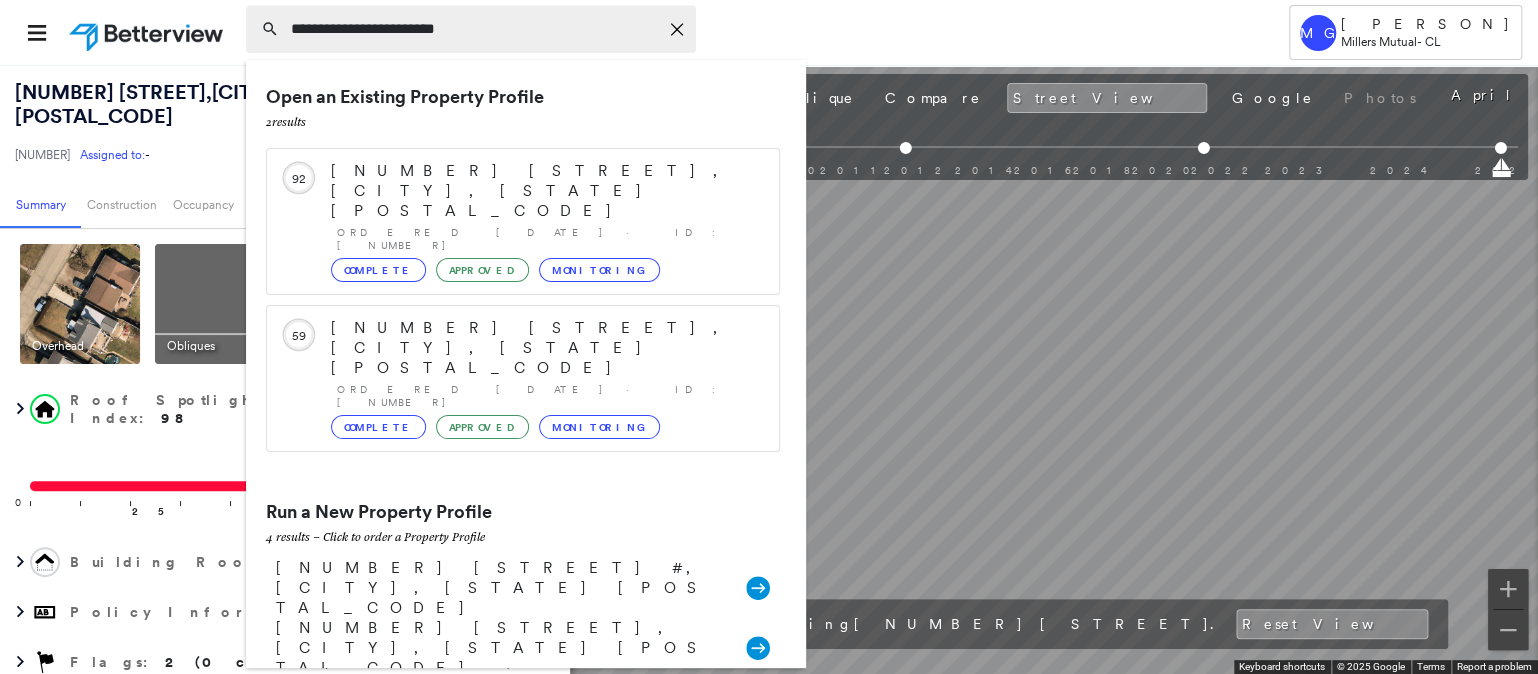 type on "**********" 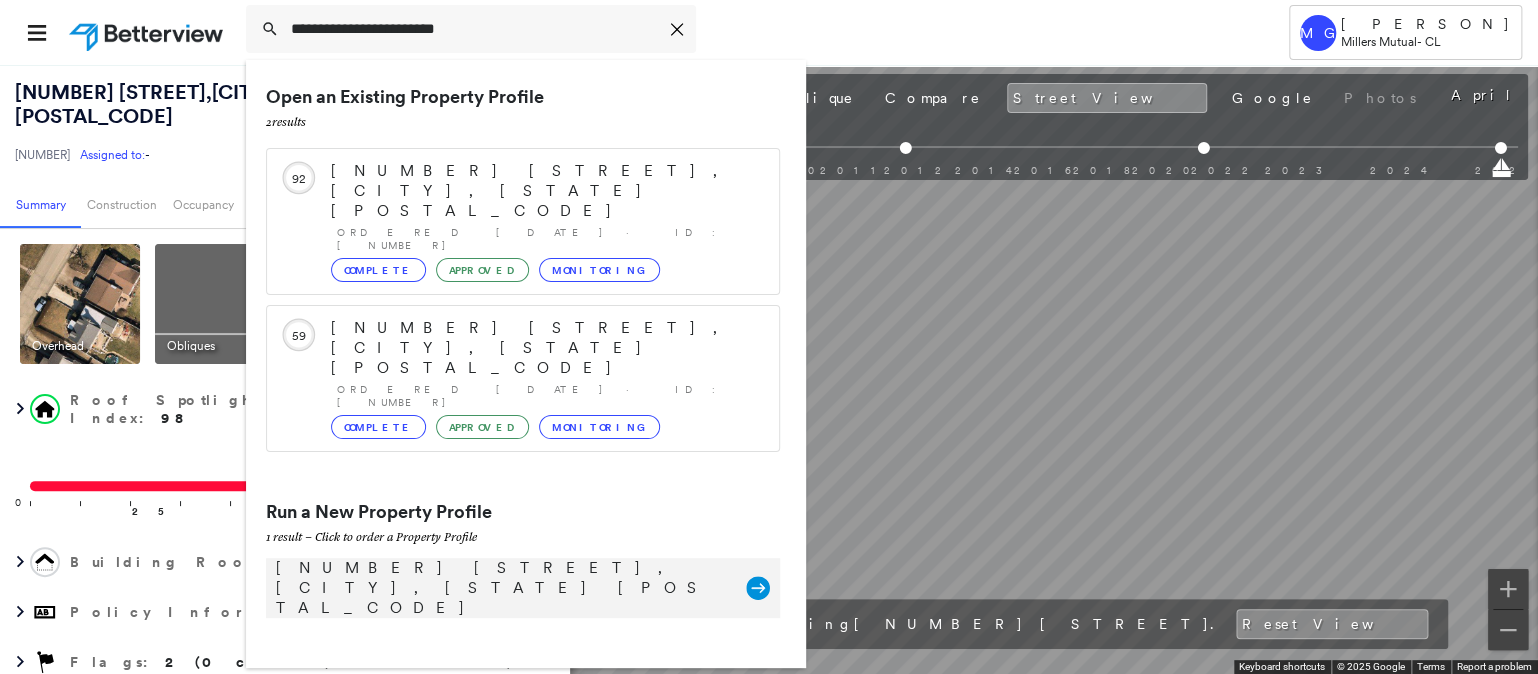 click on "[NUMBER] [STREET], [CITY], [STATE] [POSTAL_CODE]" at bounding box center (501, 588) 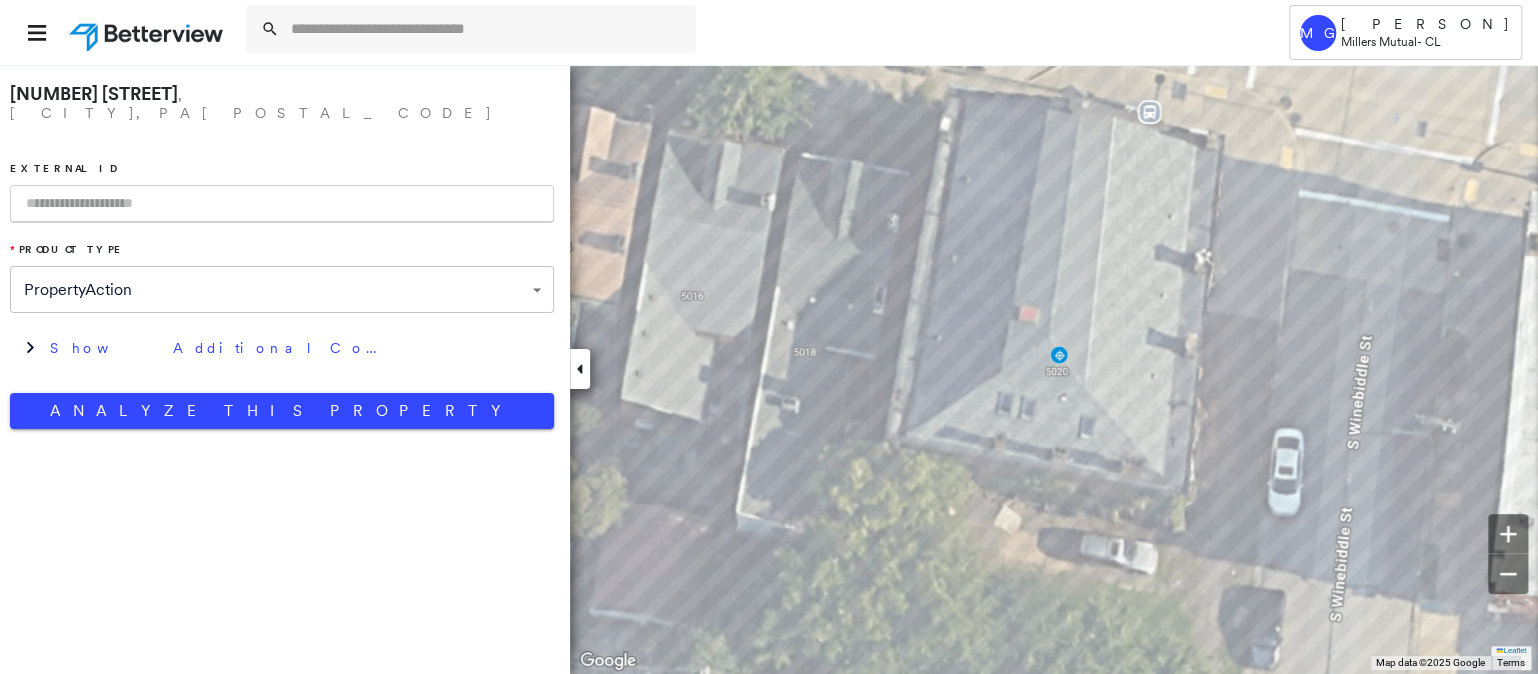 click at bounding box center [282, 204] 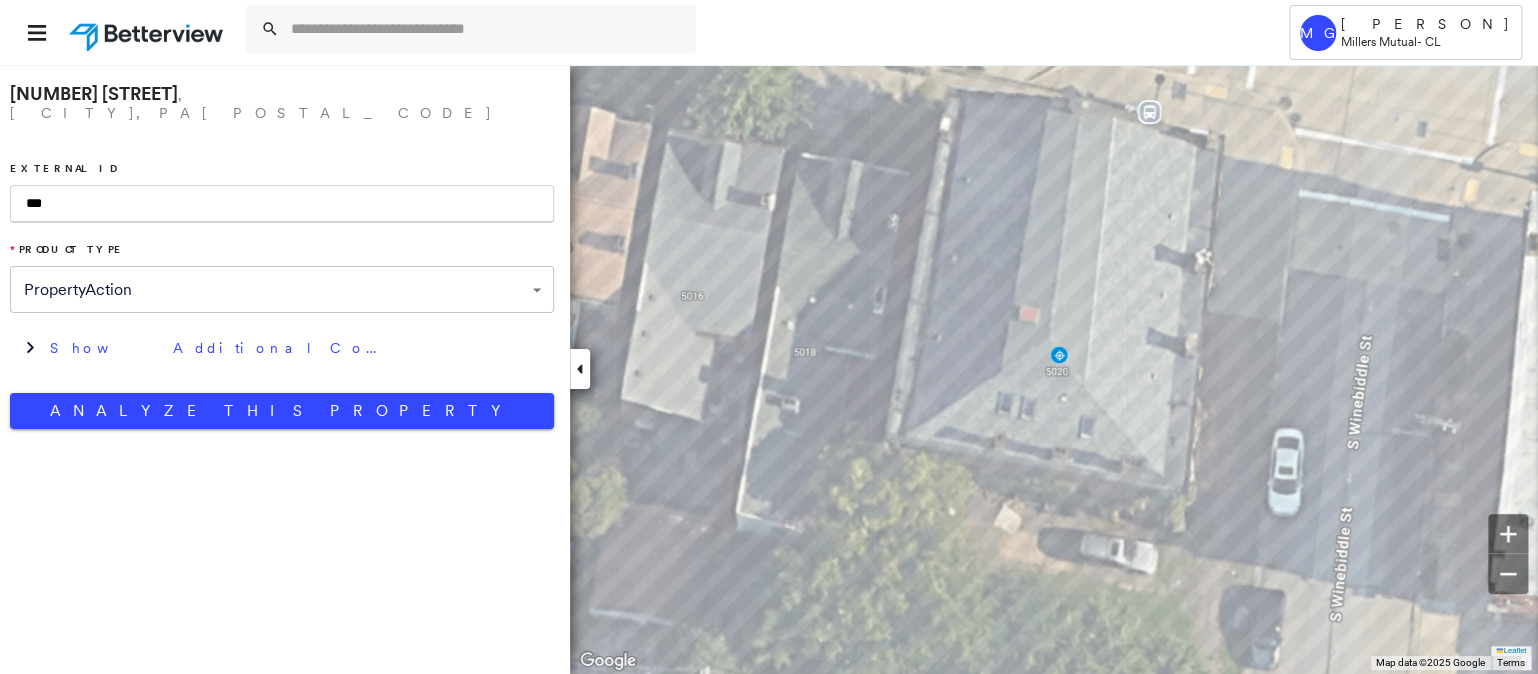 type on "***" 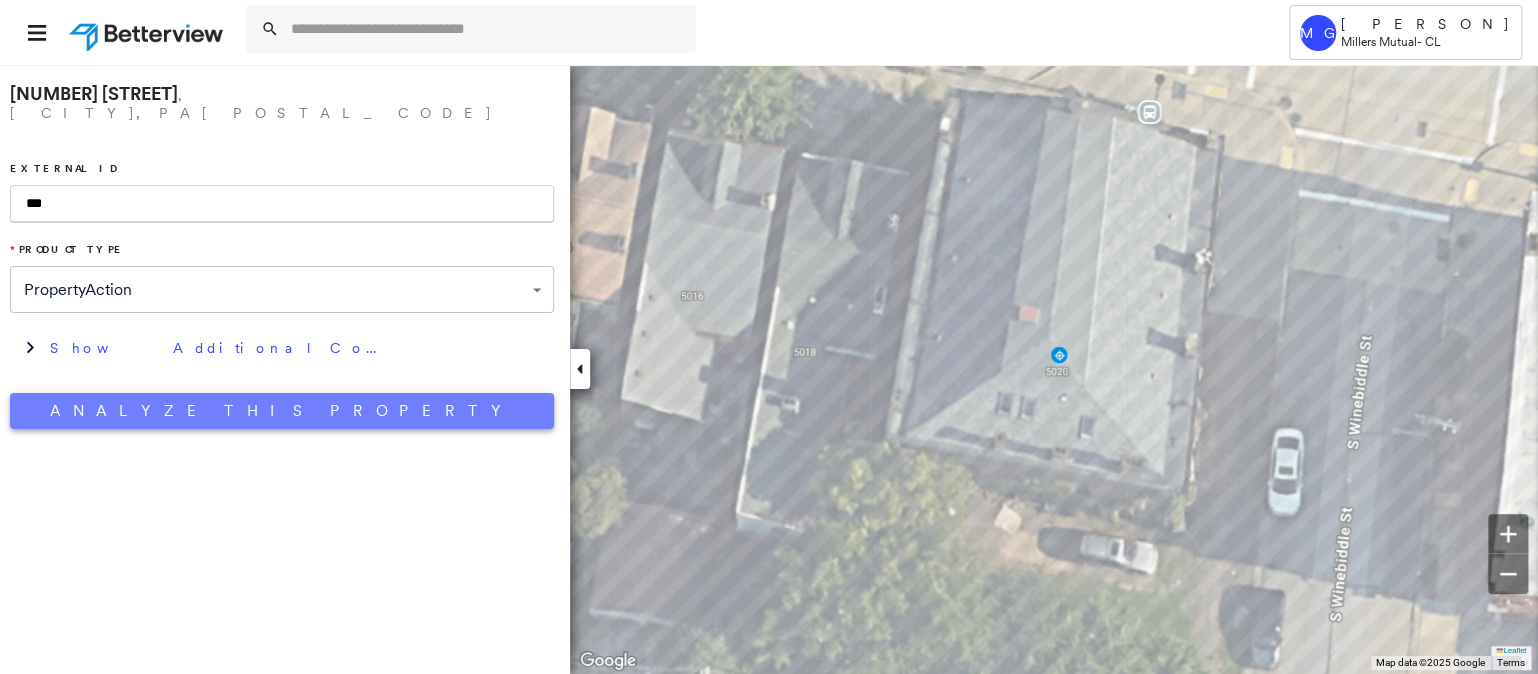 click on "Analyze This Property" at bounding box center [282, 411] 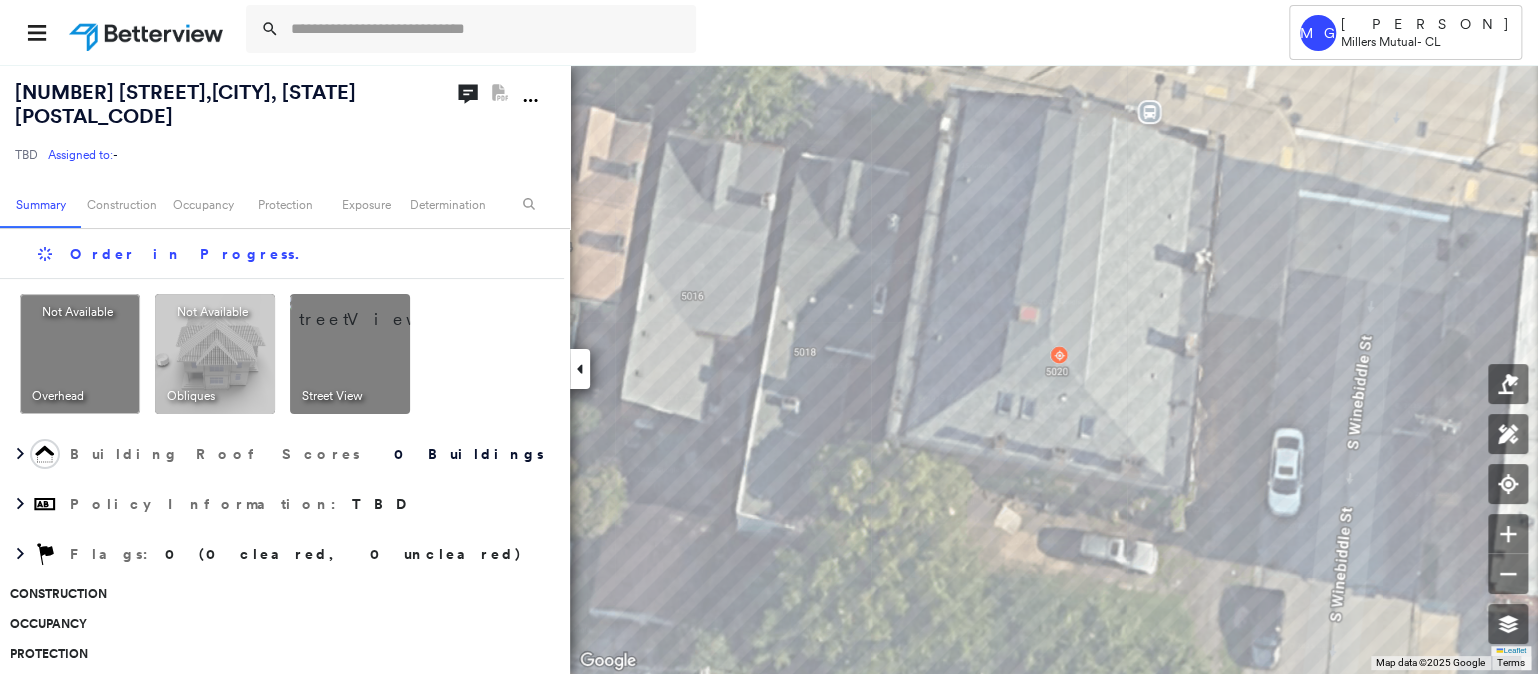 click at bounding box center [374, 309] 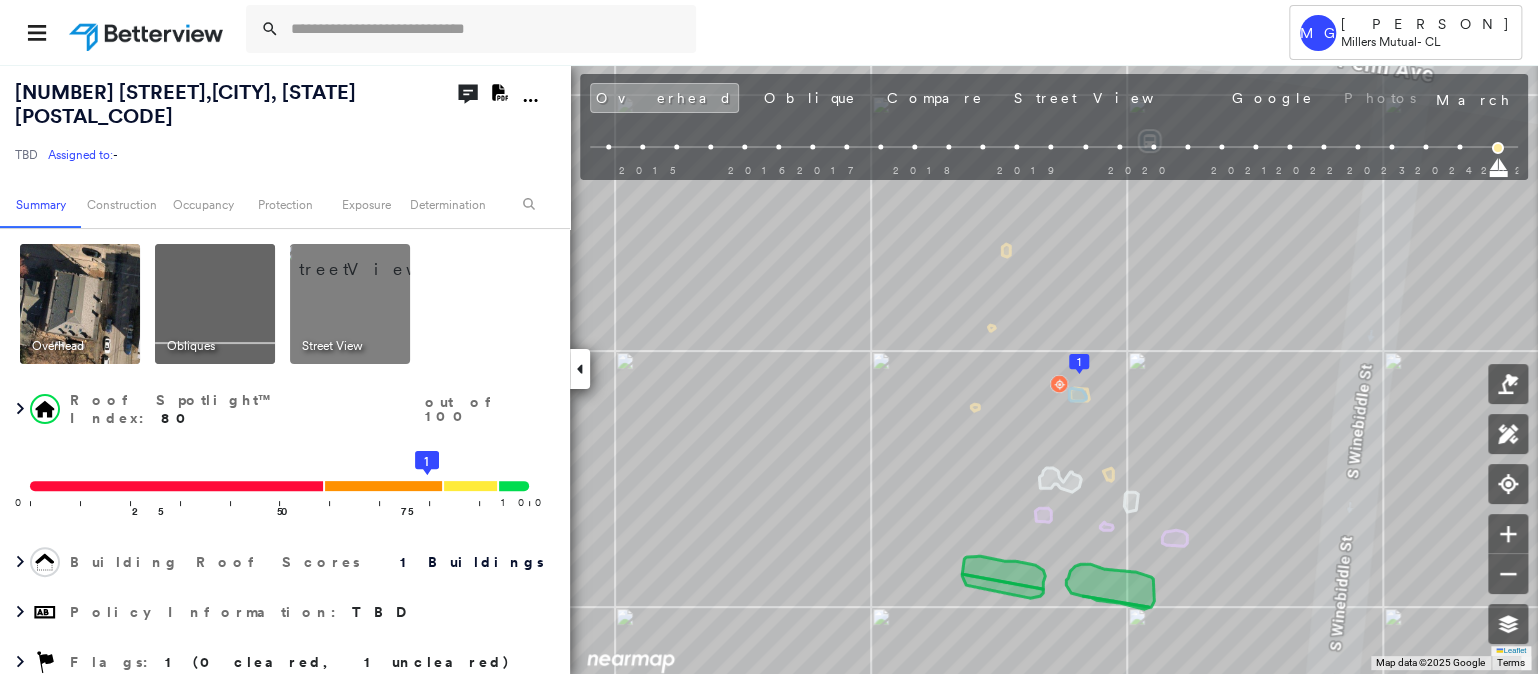 click at bounding box center [374, 259] 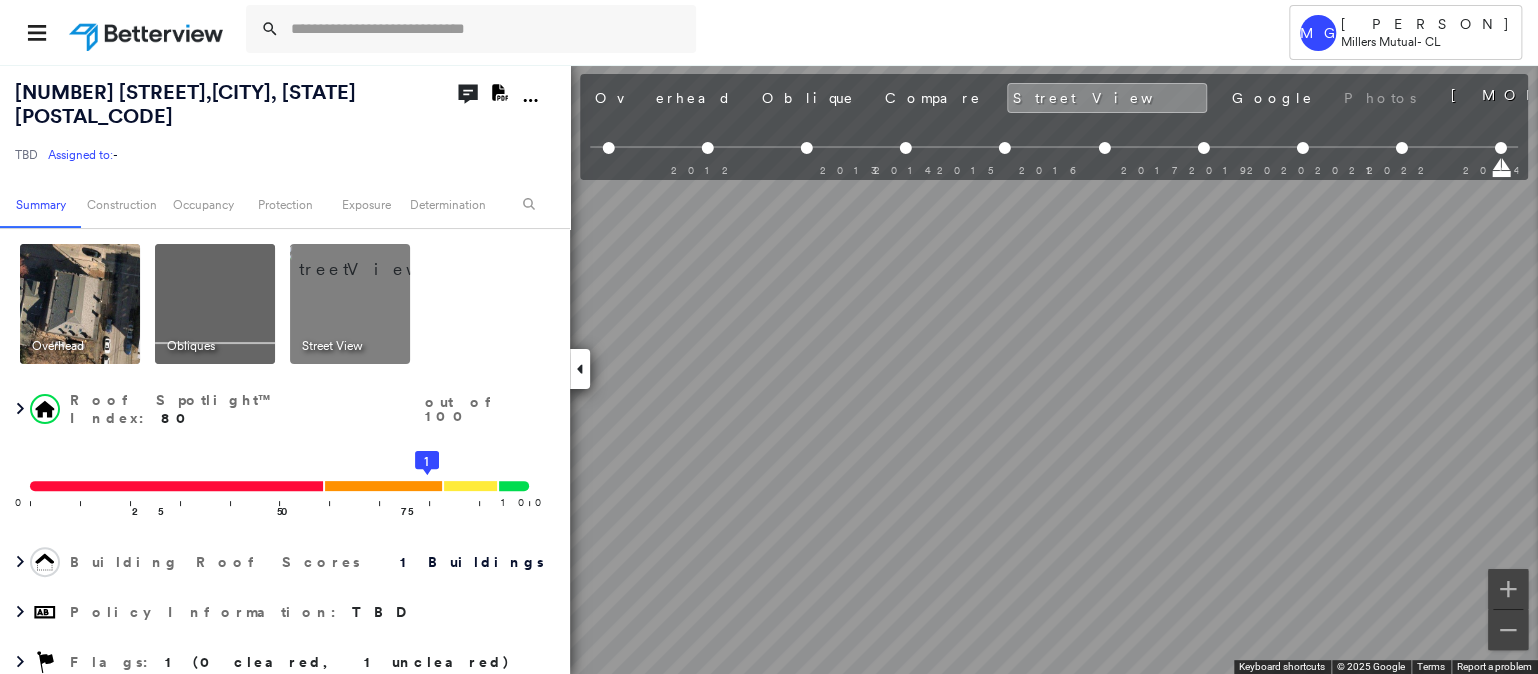 scroll, scrollTop: 0, scrollLeft: 732, axis: horizontal 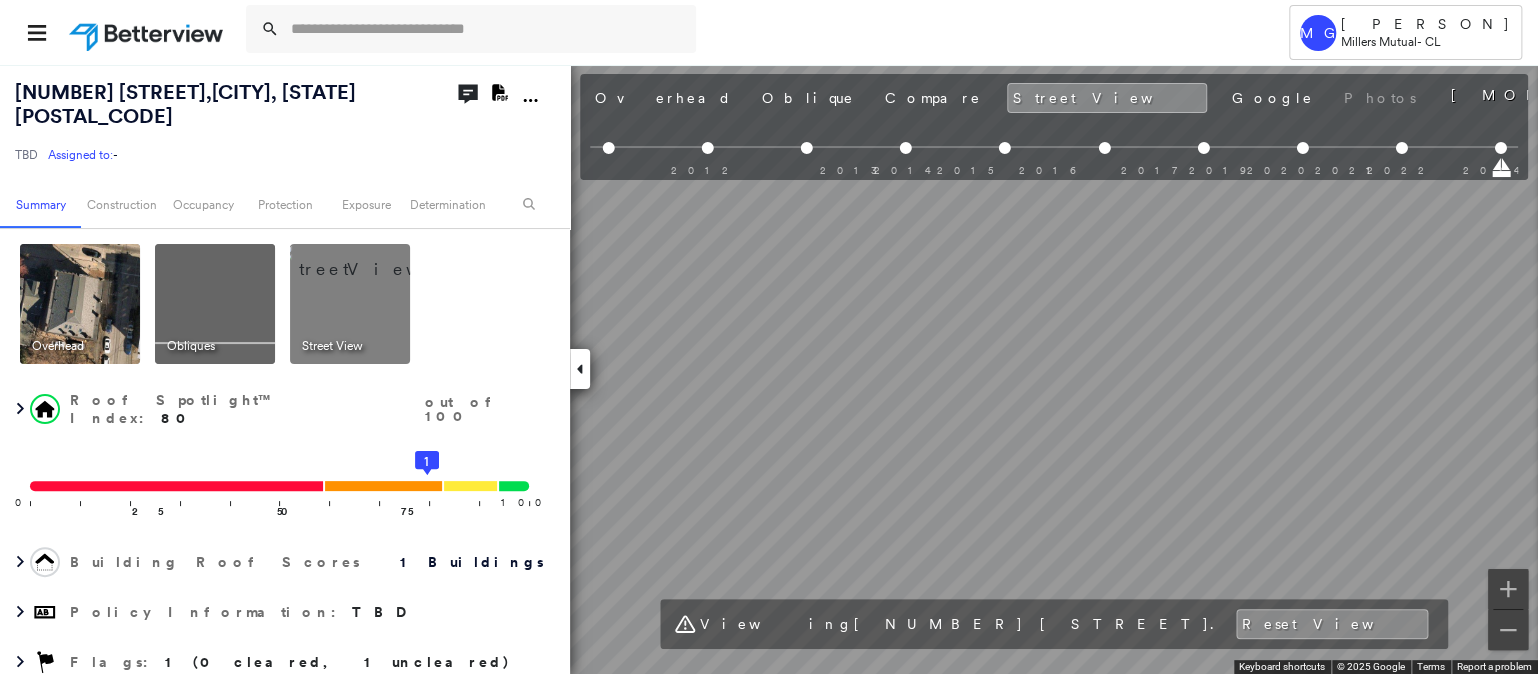 click on "Tower MG Margie Goshert Millers Mutual - CL [NUMBER] [STREET], [CITY], [STATE] [POSTAL_CODE] TBD Assigned to: - Assigned to: - TBD Assigned to: - Open Comments Download PDF Report Summary Construction Occupancy Protection Exposure Determination Overhead Obliques Street View Roof Spotlight™ Index : 80 out of 100 0 100 25 50 75 1 Building Roof Scores 1 Buildings Policy Information : TBD Flags : 1 (0 cleared, 1 uncleared) Construction Roof Spotlights : Skylight, Chimney, Vent, Roof Equipment Property Features : Car Roof Size & Shape : 1 building - Gambrel | Asphalt Shingle Occupancy Place Detail Protection Exposure FEMA Risk Index Additional Perils Determination Flags : 1 (0 cleared, 1 uncleared) Uncleared Flags (1) Cleared Flags (0) LOW Low Priority Flagged [DATE] Clear Action Taken New Entry History Quote/New Business Terms & Conditions Added ACV Endorsement Added Cosmetic Endorsement Inspection/Loss Control Report Information Added to Inspection Survey Onsite Inspection Ordered General Save Renewal" at bounding box center (769, 337) 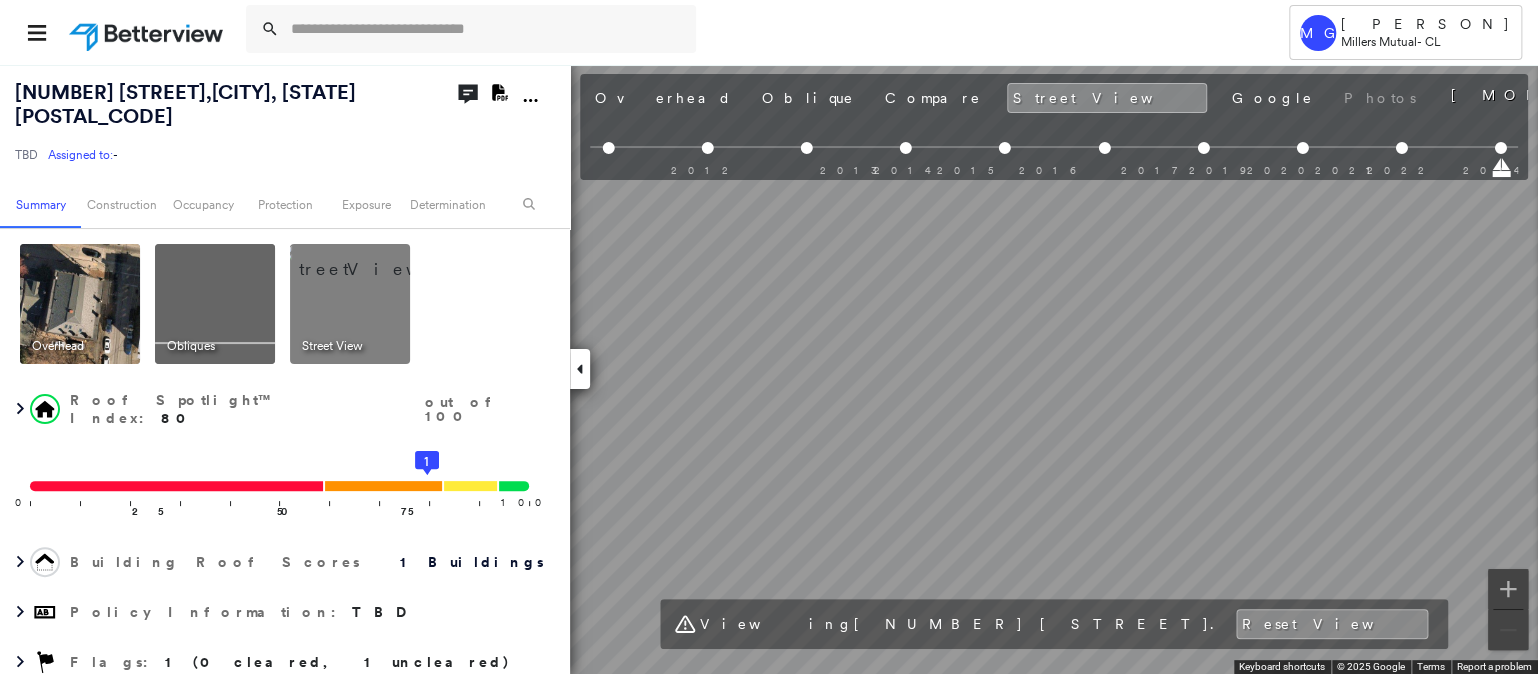 click at bounding box center [215, 304] 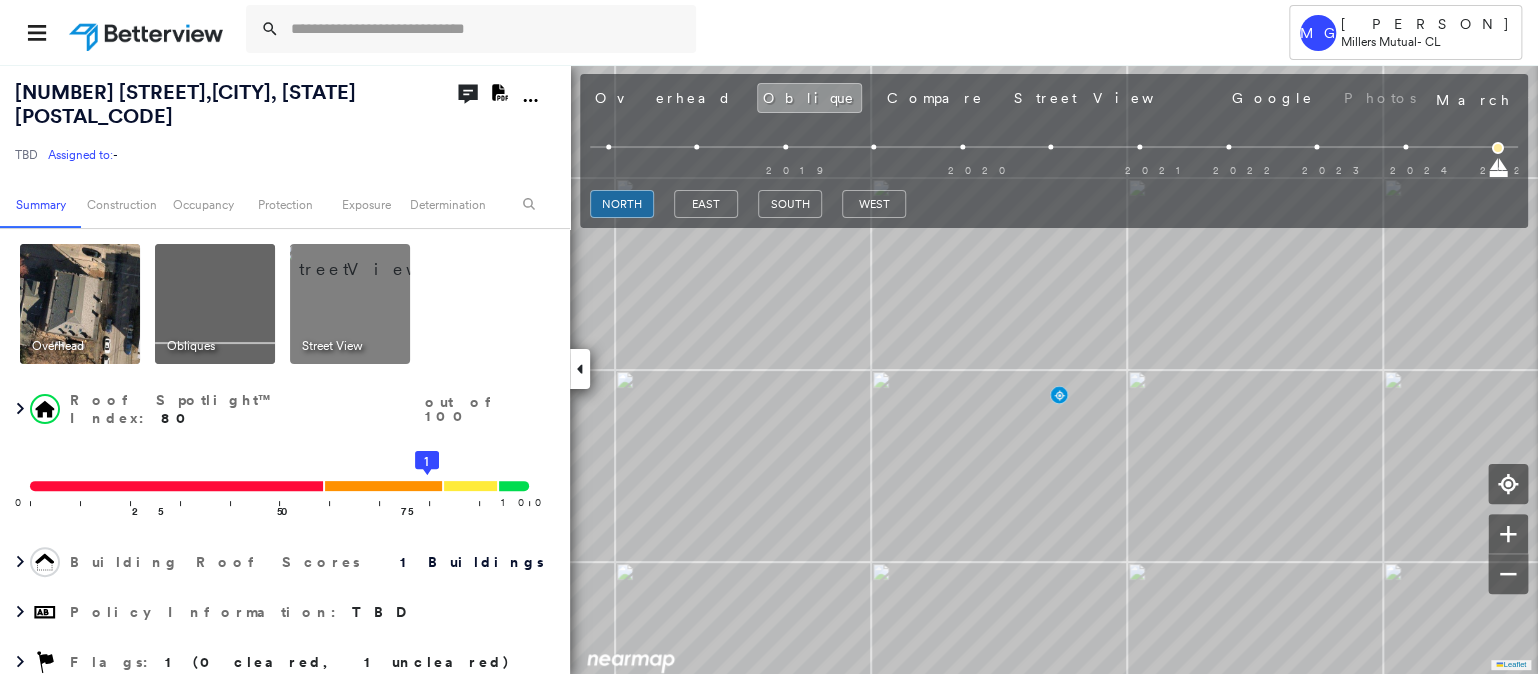 click at bounding box center [374, 259] 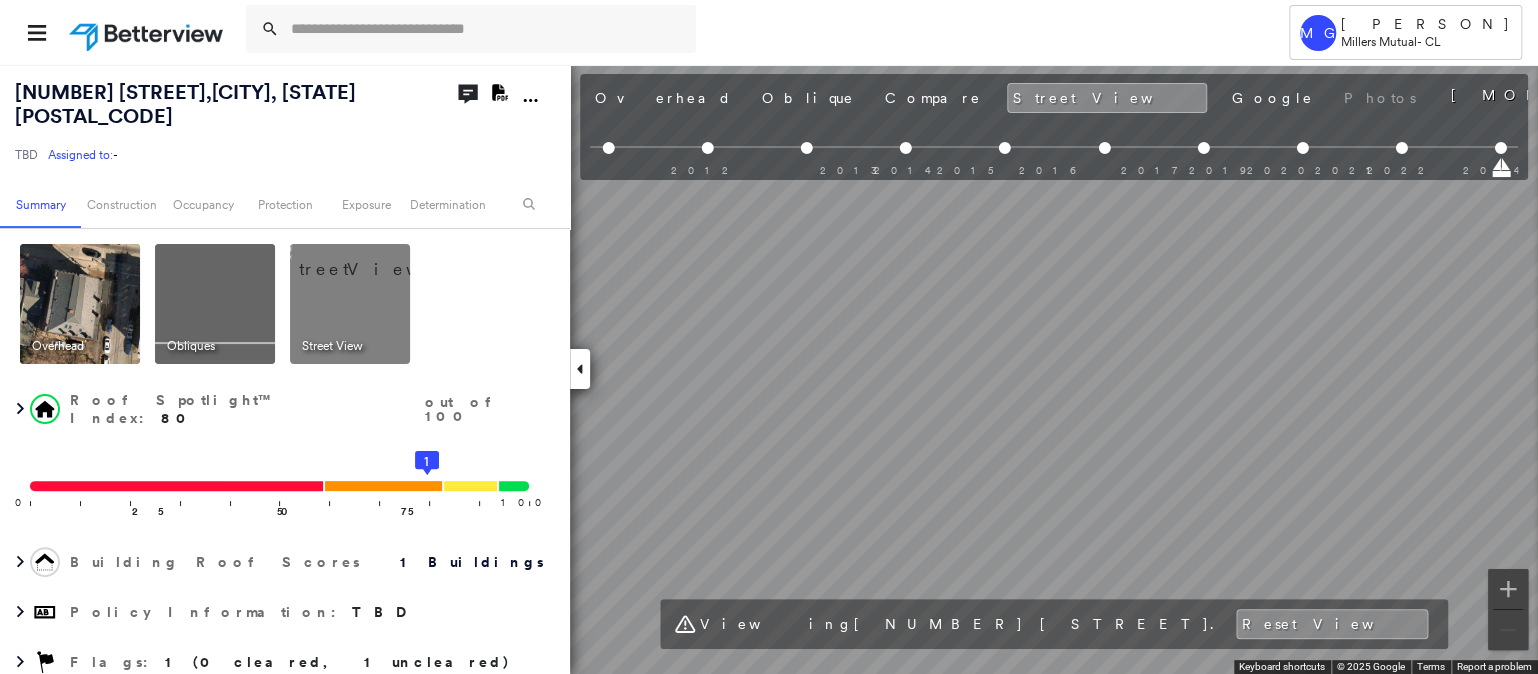 scroll, scrollTop: 0, scrollLeft: 732, axis: horizontal 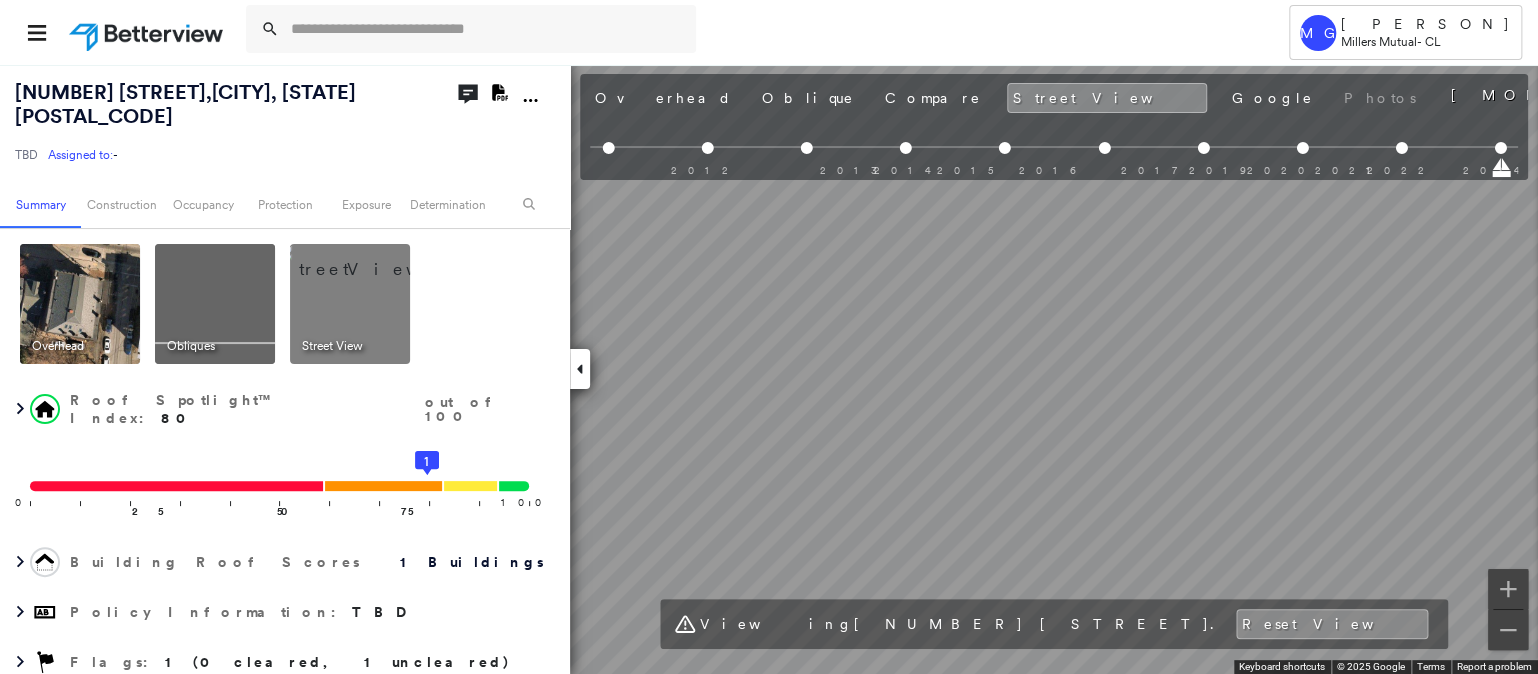 click on "Tower MG Margie Goshert Millers Mutual - CL [NUMBER] [STREET], [CITY], [STATE] [POSTAL_CODE] TBD Assigned to: - Assigned to: - TBD Assigned to: - Open Comments Download PDF Report Summary Construction Occupancy Protection Exposure Determination Overhead Obliques Street View Roof Spotlight™ Index : 80 out of 100 0 100 25 50 75 1 Building Roof Scores 1 Buildings Policy Information : TBD Flags : 1 (0 cleared, 1 uncleared) Construction Roof Spotlights : Skylight, Chimney, Vent, Roof Equipment Property Features : Car Roof Size & Shape : 1 building - Gambrel | Asphalt Shingle Occupancy Place Detail Protection Exposure FEMA Risk Index Additional Perils Determination Flags : 1 (0 cleared, 1 uncleared) Uncleared Flags (1) Cleared Flags (0) LOW Low Priority Flagged [DATE] Clear Action Taken New Entry History Quote/New Business Terms & Conditions Added ACV Endorsement Added Cosmetic Endorsement Inspection/Loss Control Report Information Added to Inspection Survey Onsite Inspection Ordered General Save Renewal" at bounding box center (769, 337) 